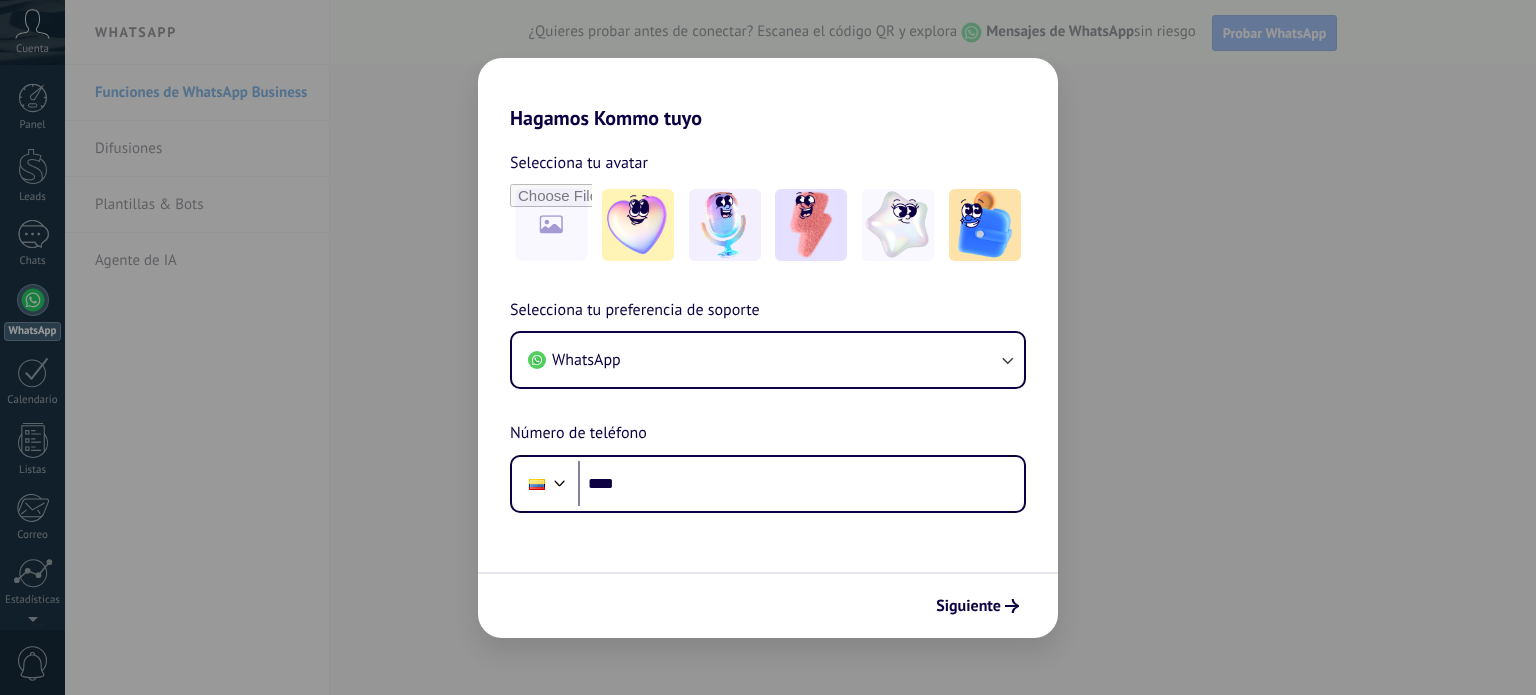scroll, scrollTop: 0, scrollLeft: 0, axis: both 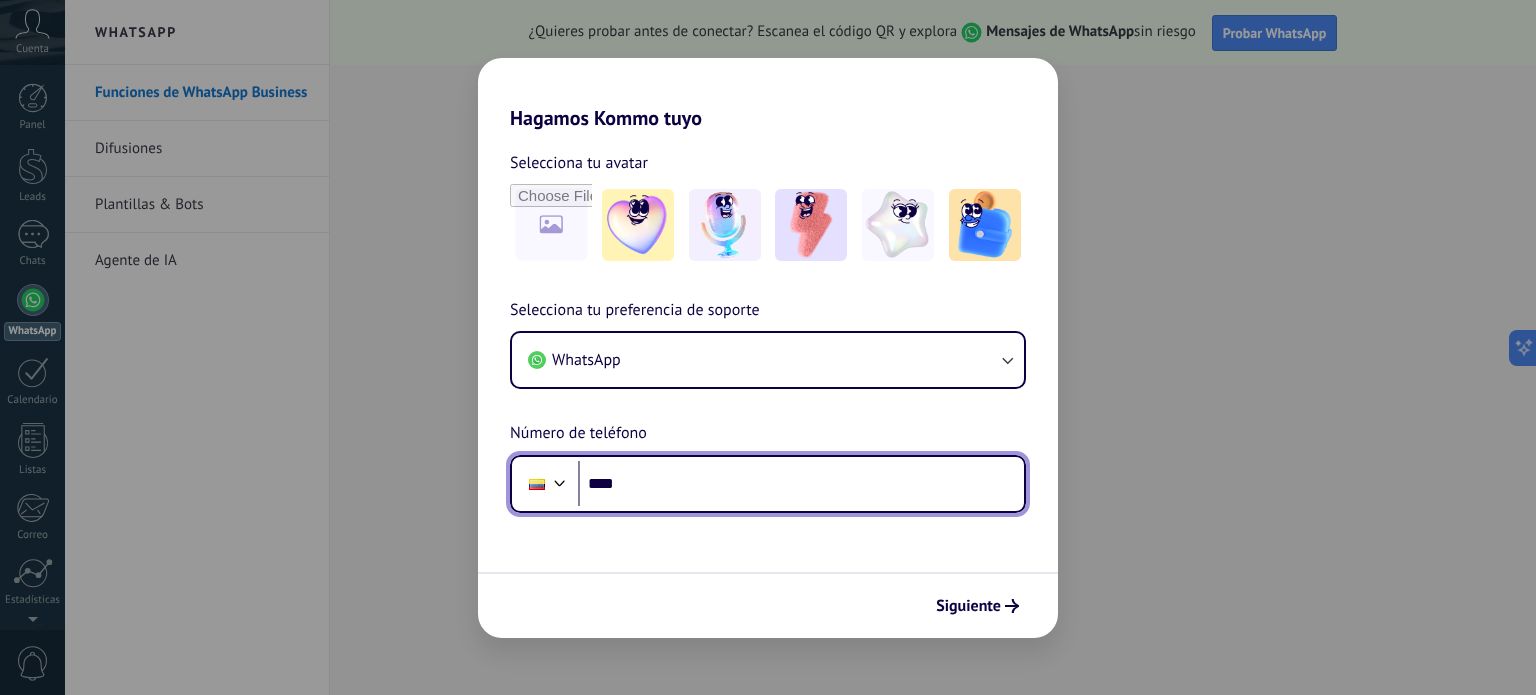 click on "****" at bounding box center [801, 484] 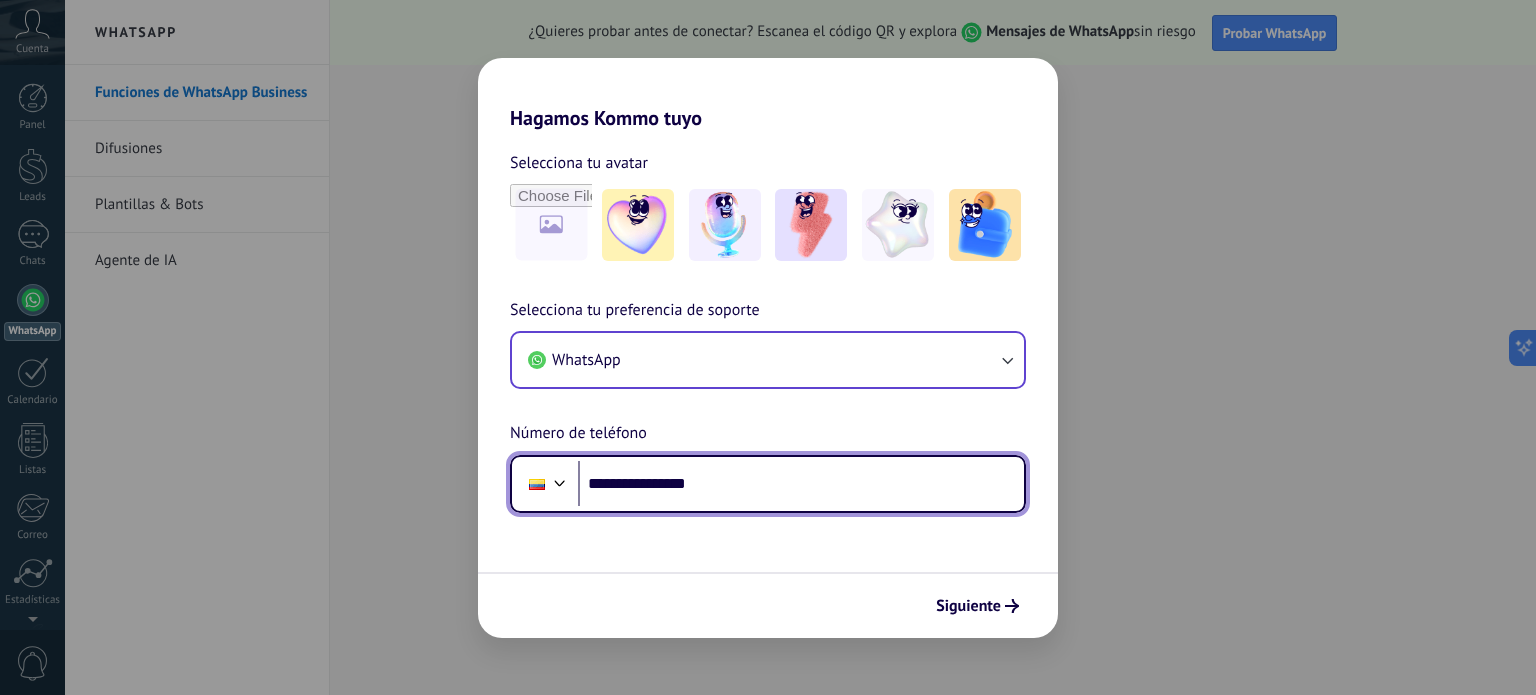 type on "**********" 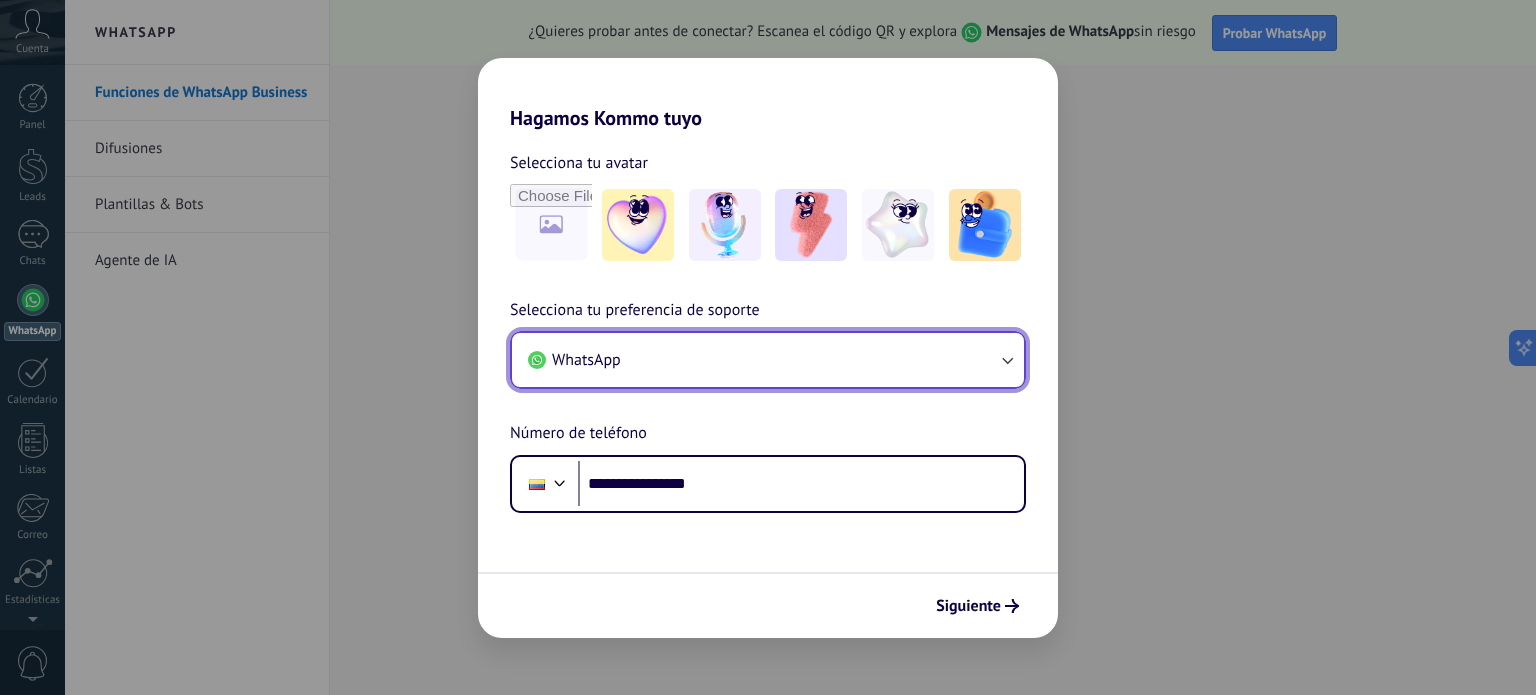 click 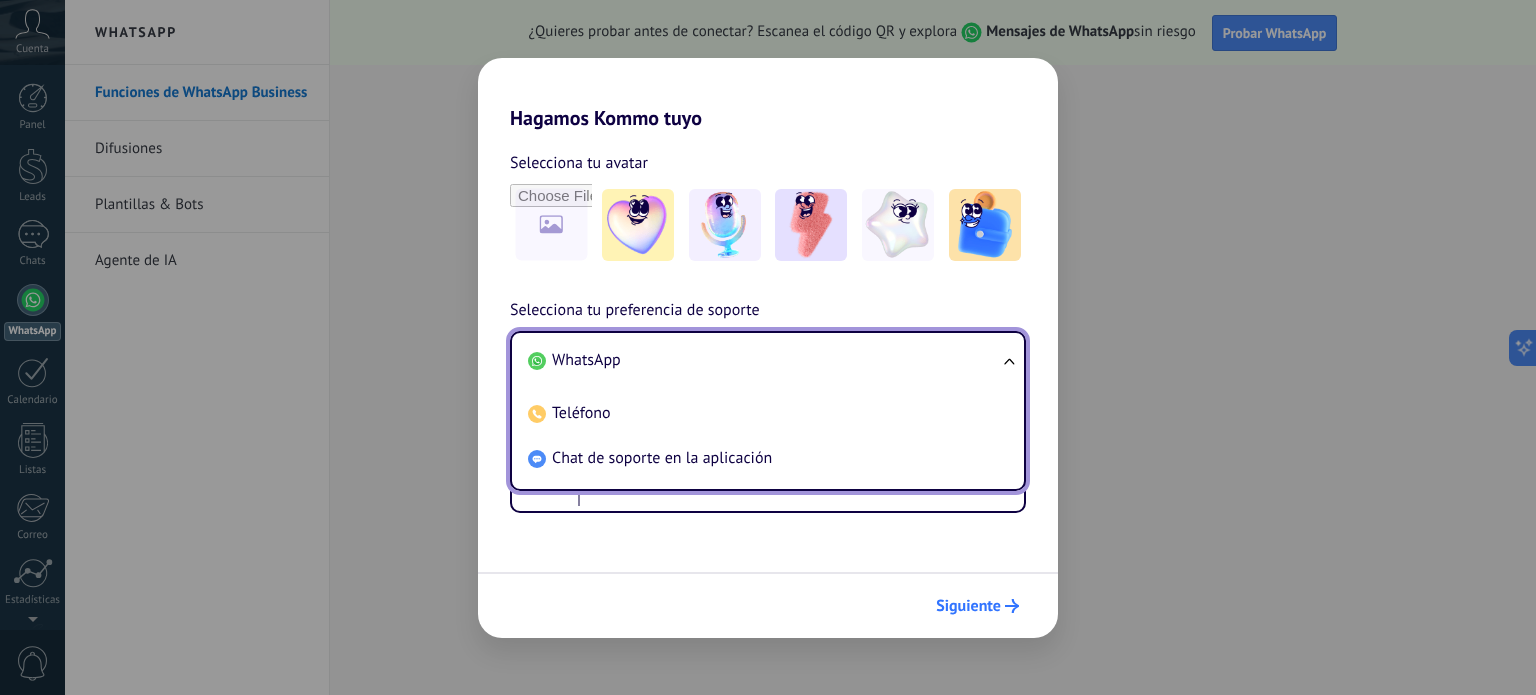 click on "Siguiente" at bounding box center [968, 606] 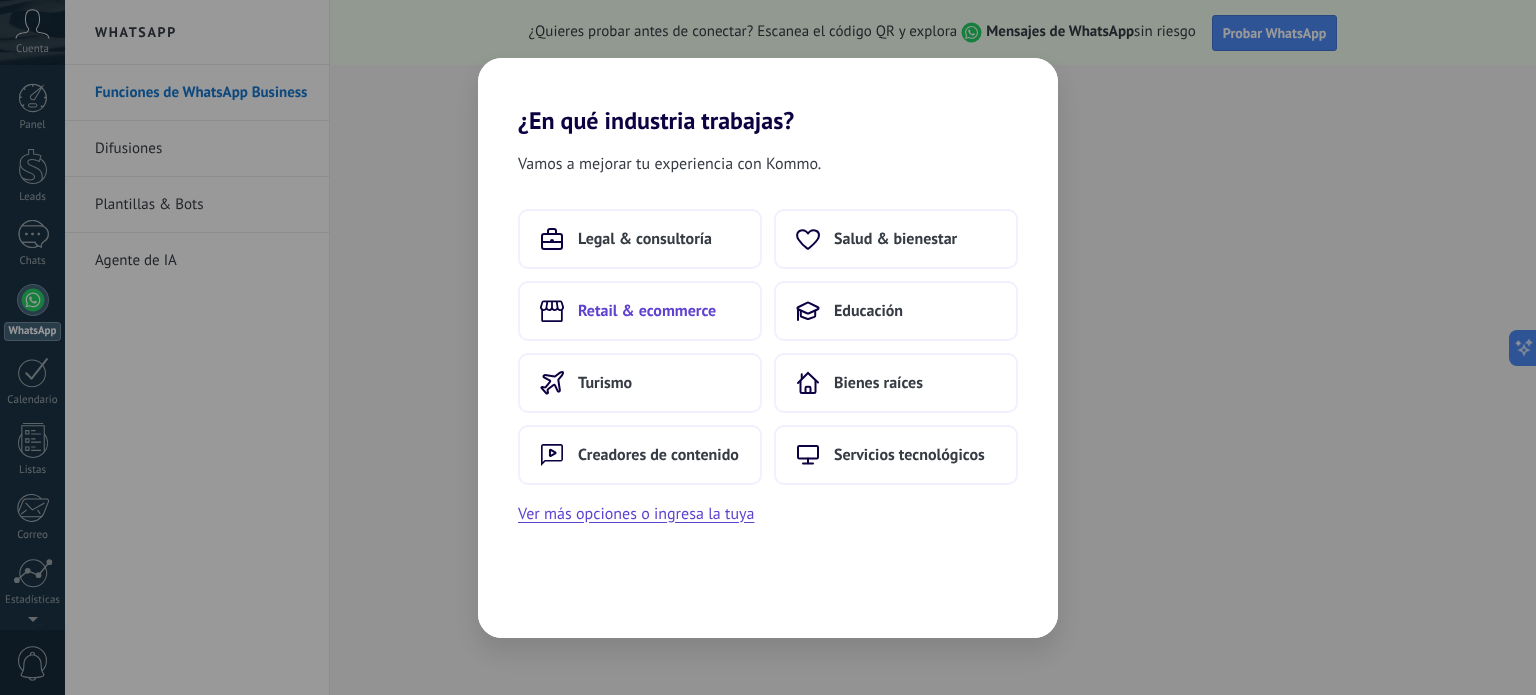 click on "Retail & ecommerce" at bounding box center [647, 311] 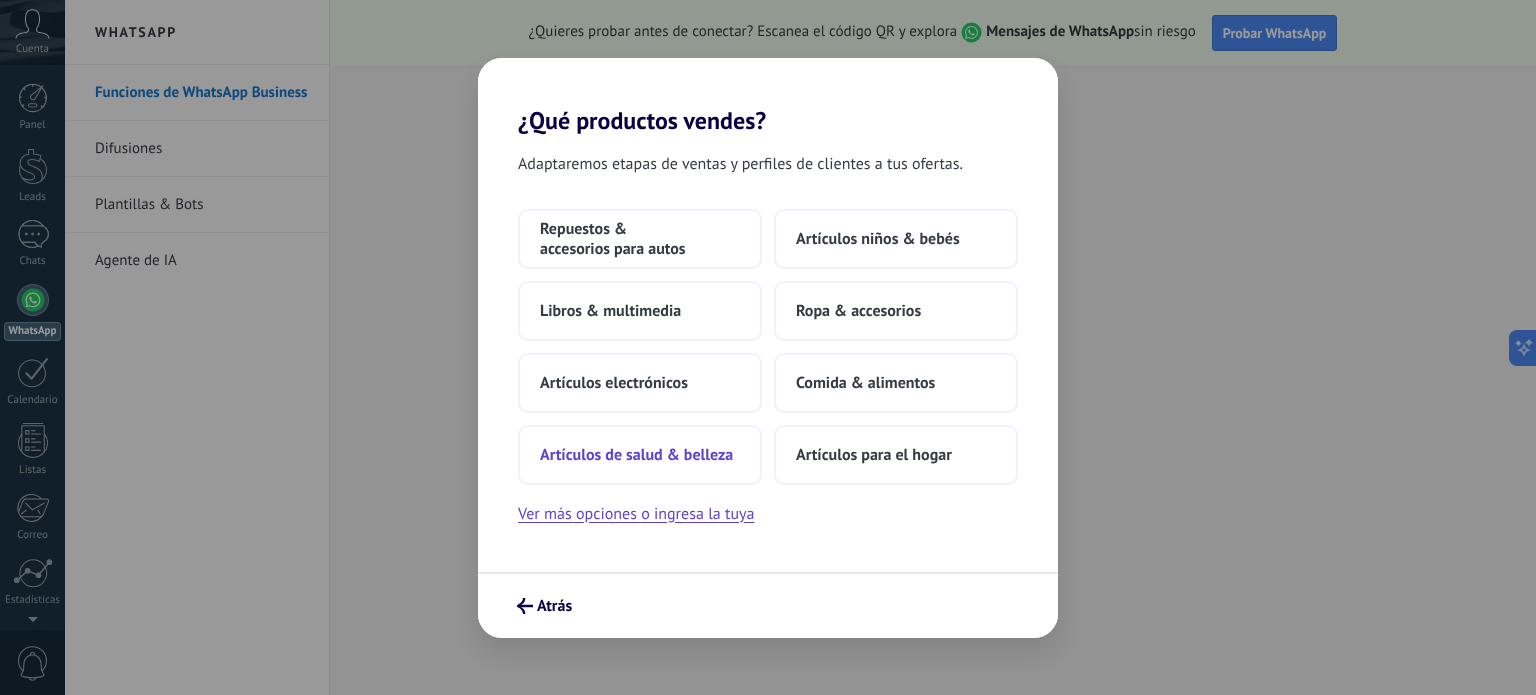 click on "Artículos de salud & belleza" at bounding box center [636, 455] 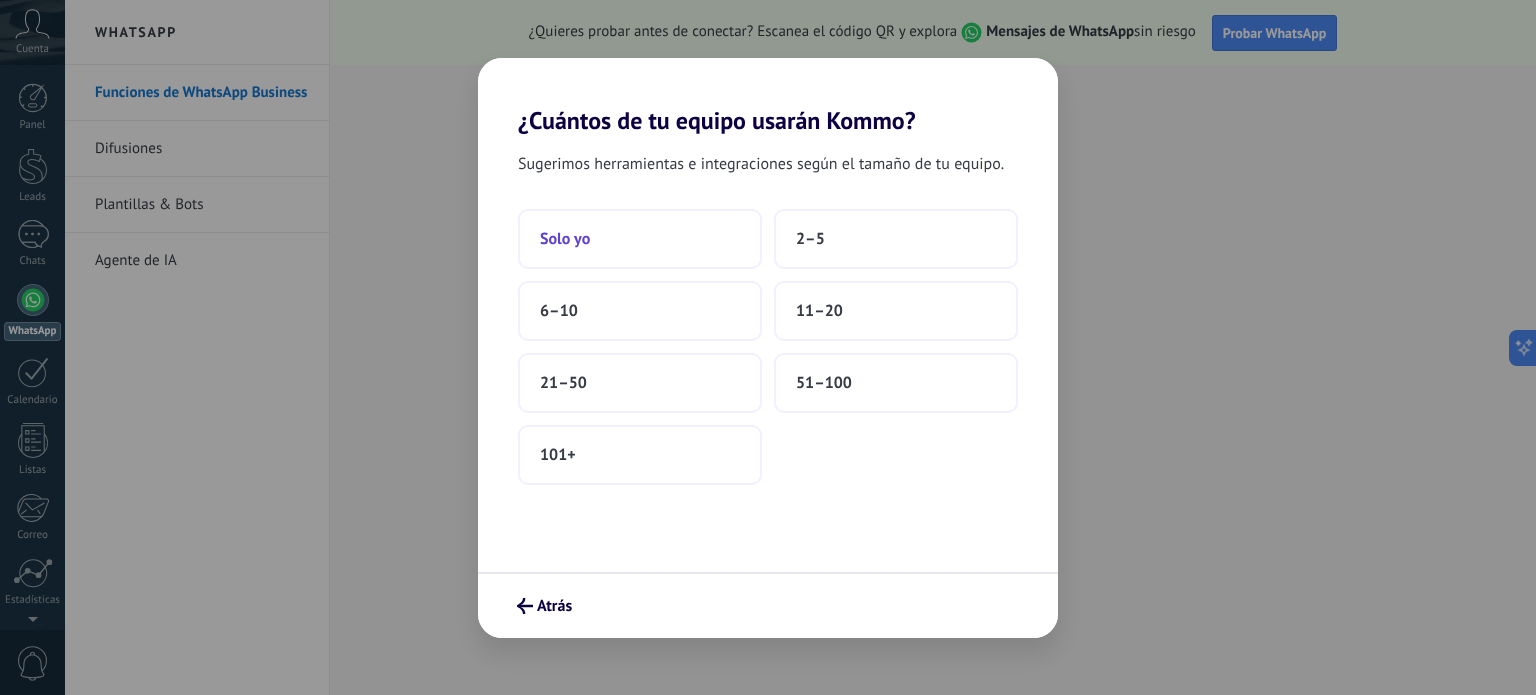 click on "Solo yo" at bounding box center [640, 239] 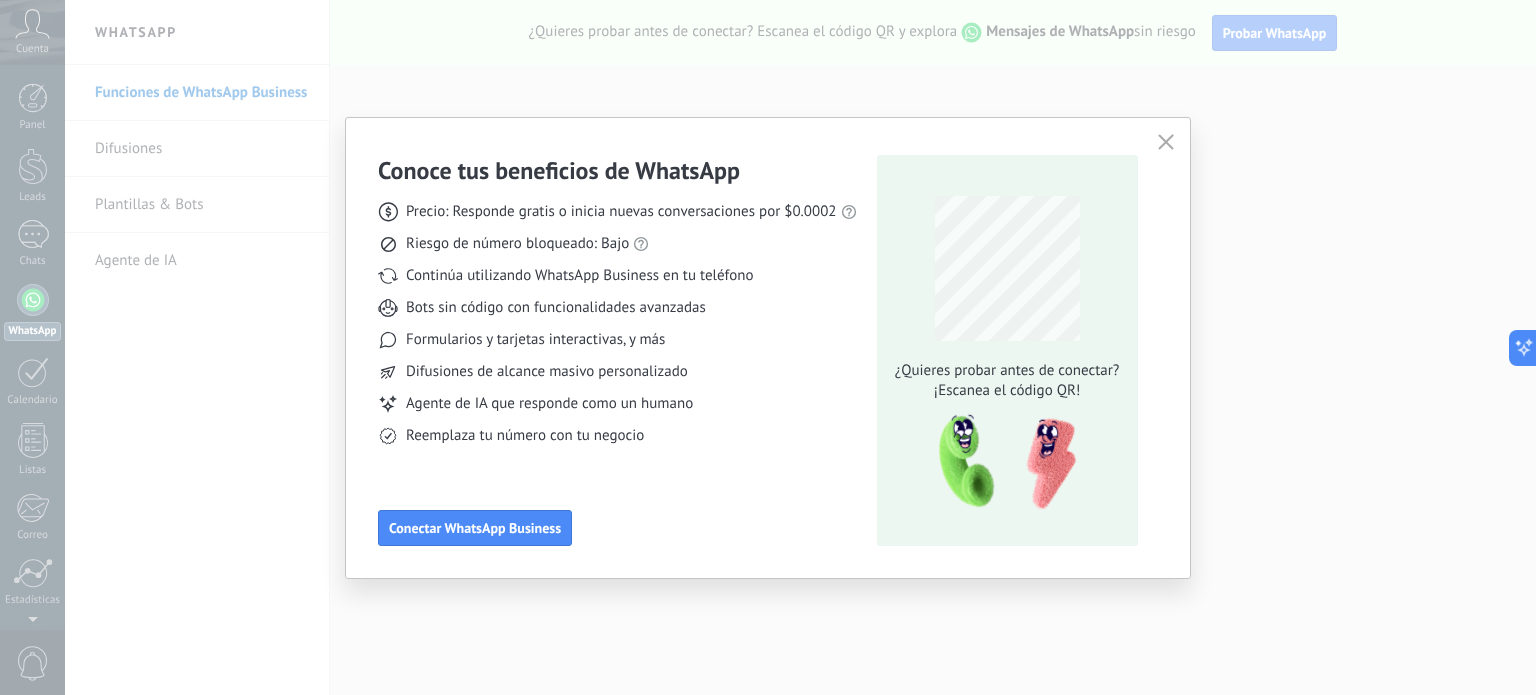 click at bounding box center (1166, 143) 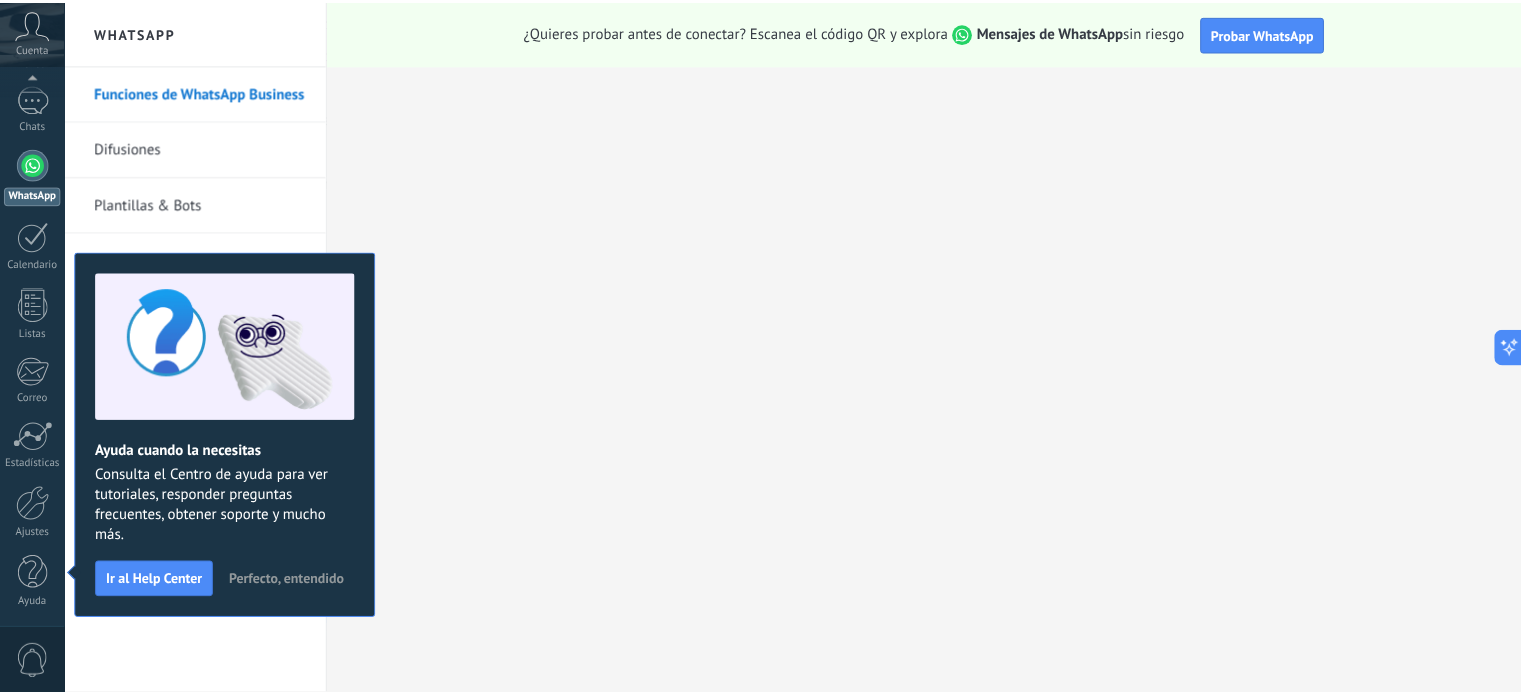 scroll, scrollTop: 0, scrollLeft: 0, axis: both 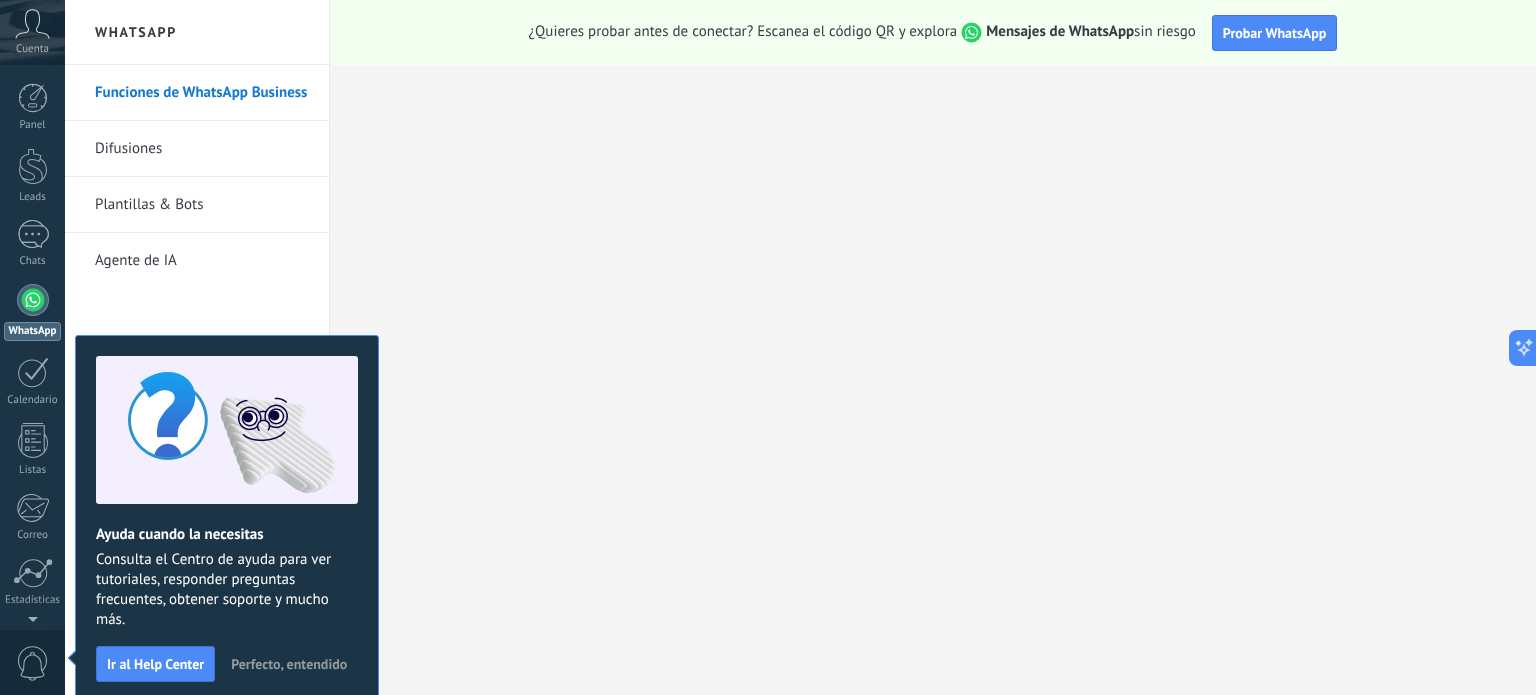 click on "Perfecto, entendido" at bounding box center [289, 664] 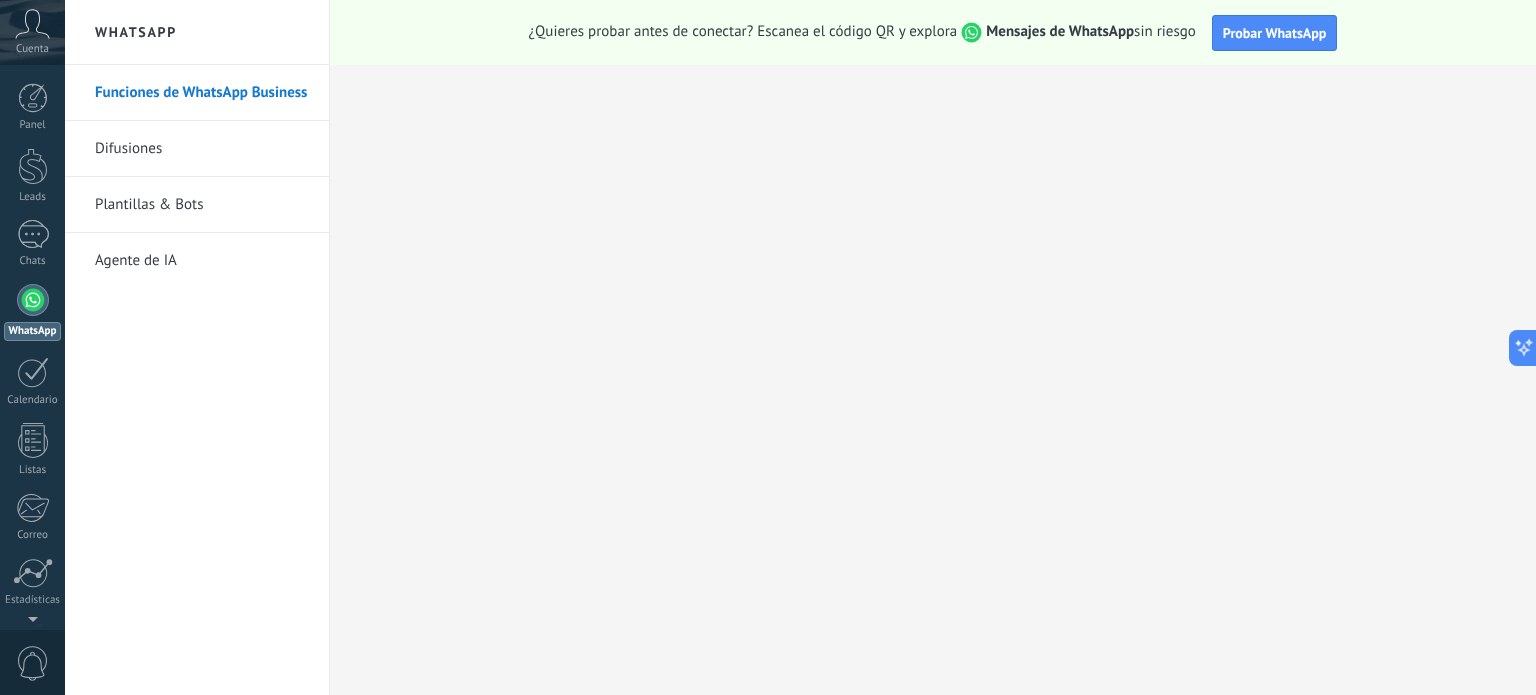 click on "Cuenta" at bounding box center [32, 49] 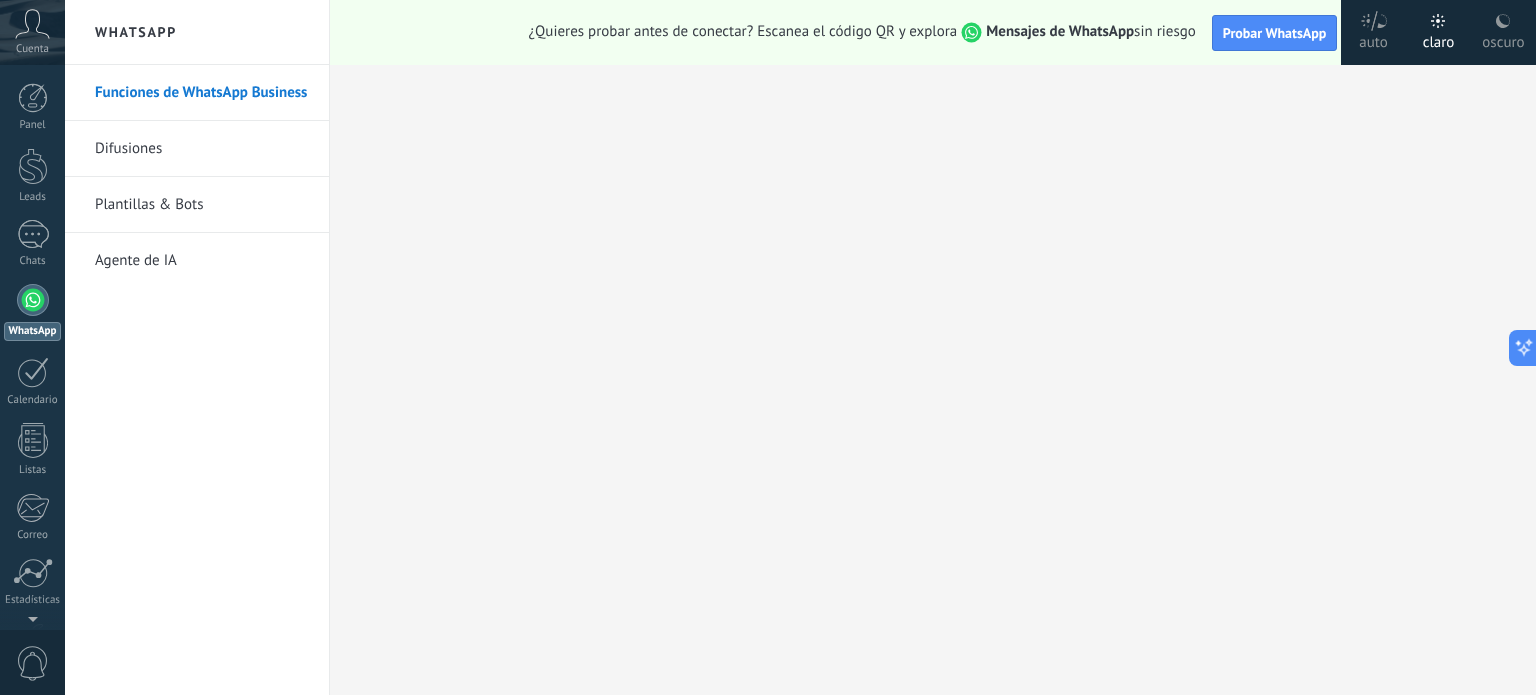 click 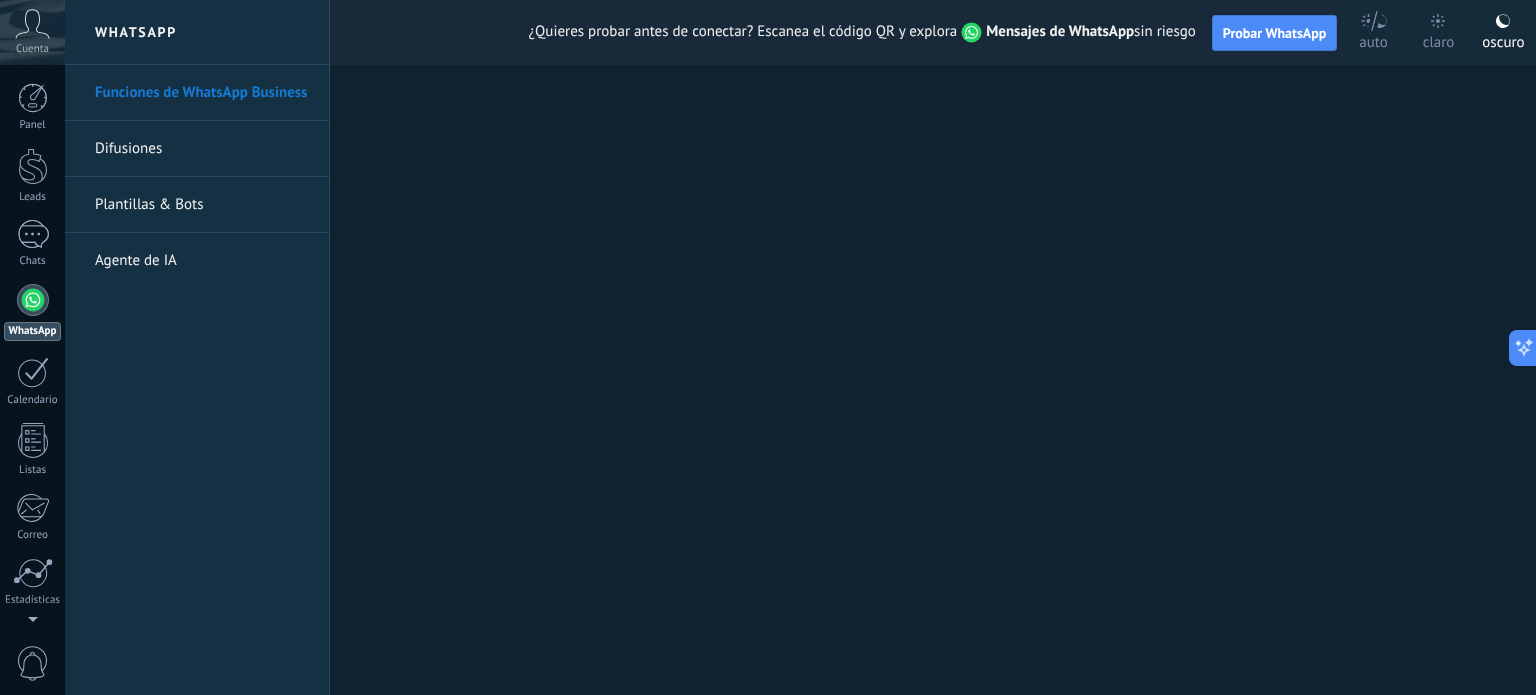 click on "Difusiones" at bounding box center [202, 149] 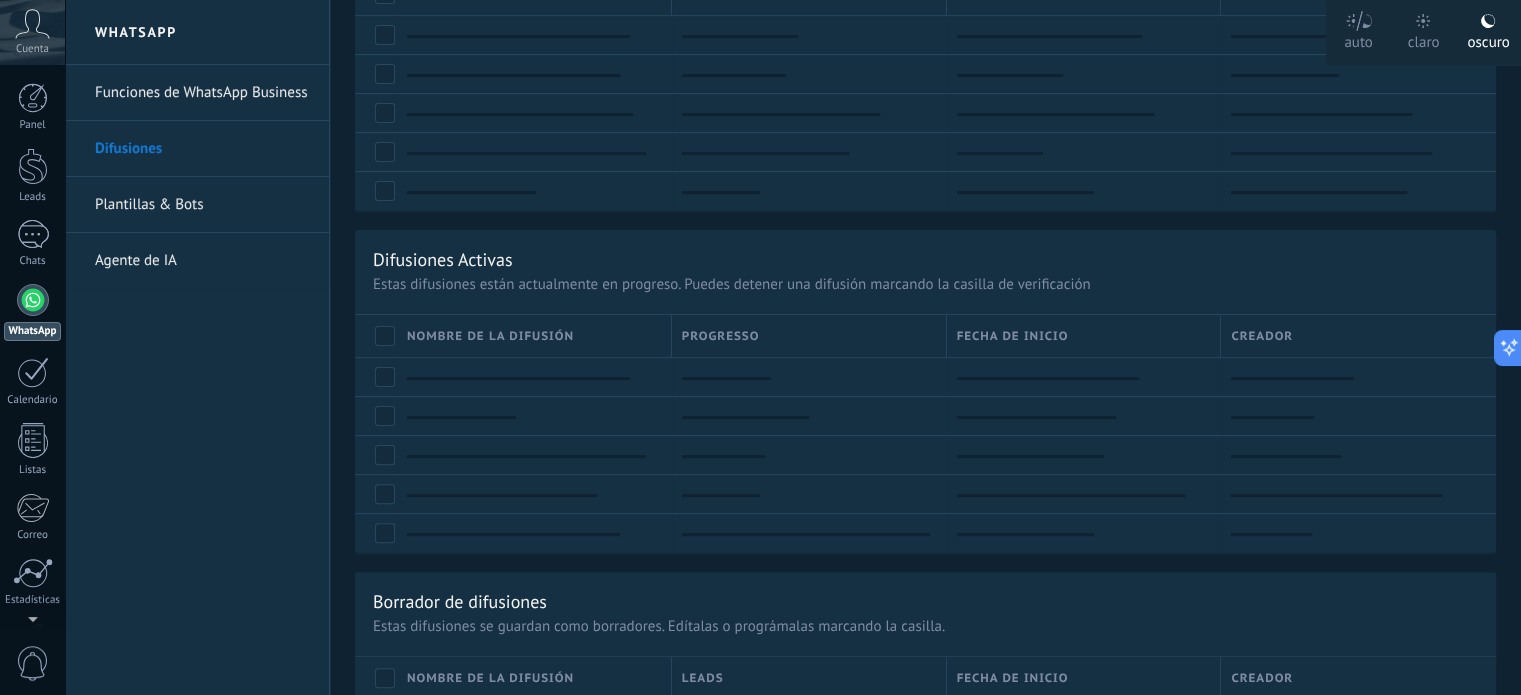 scroll, scrollTop: 0, scrollLeft: 0, axis: both 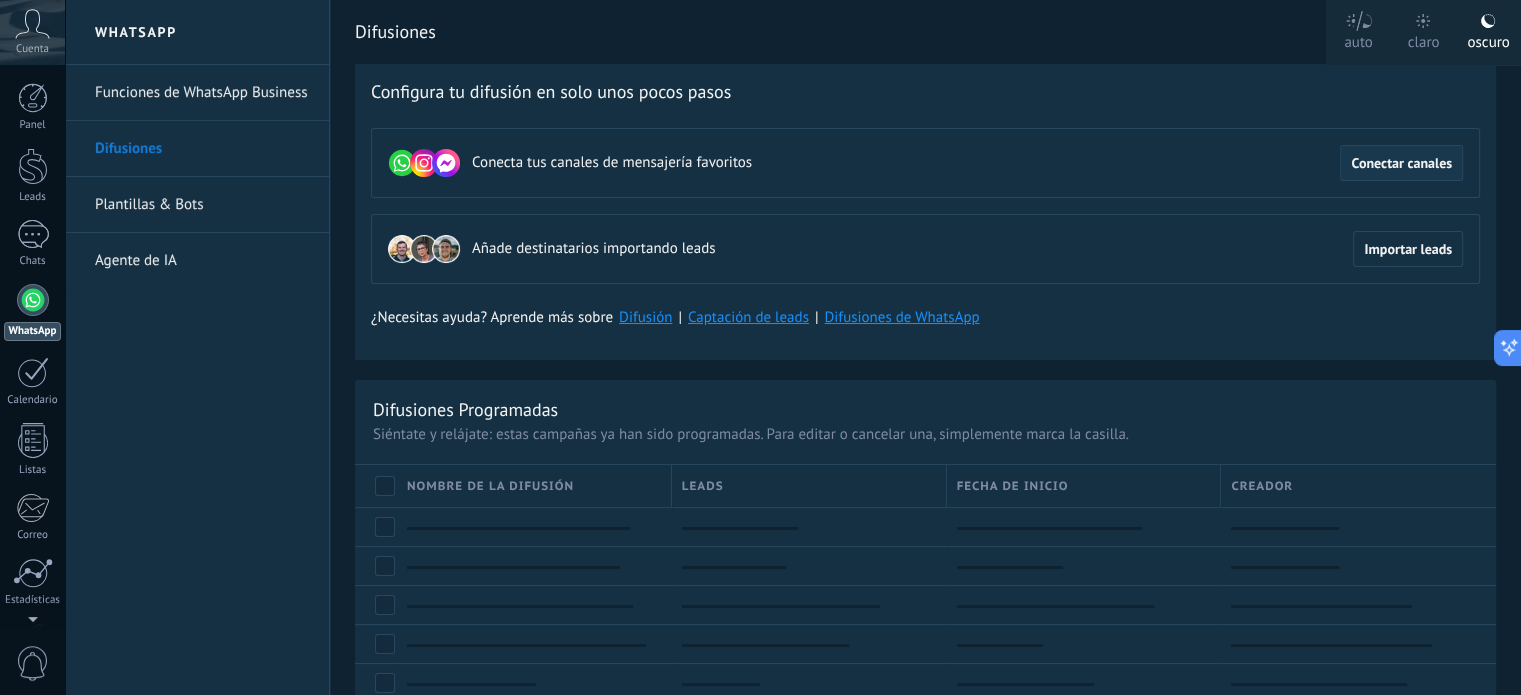 click on "Conectar canales" at bounding box center (1401, 163) 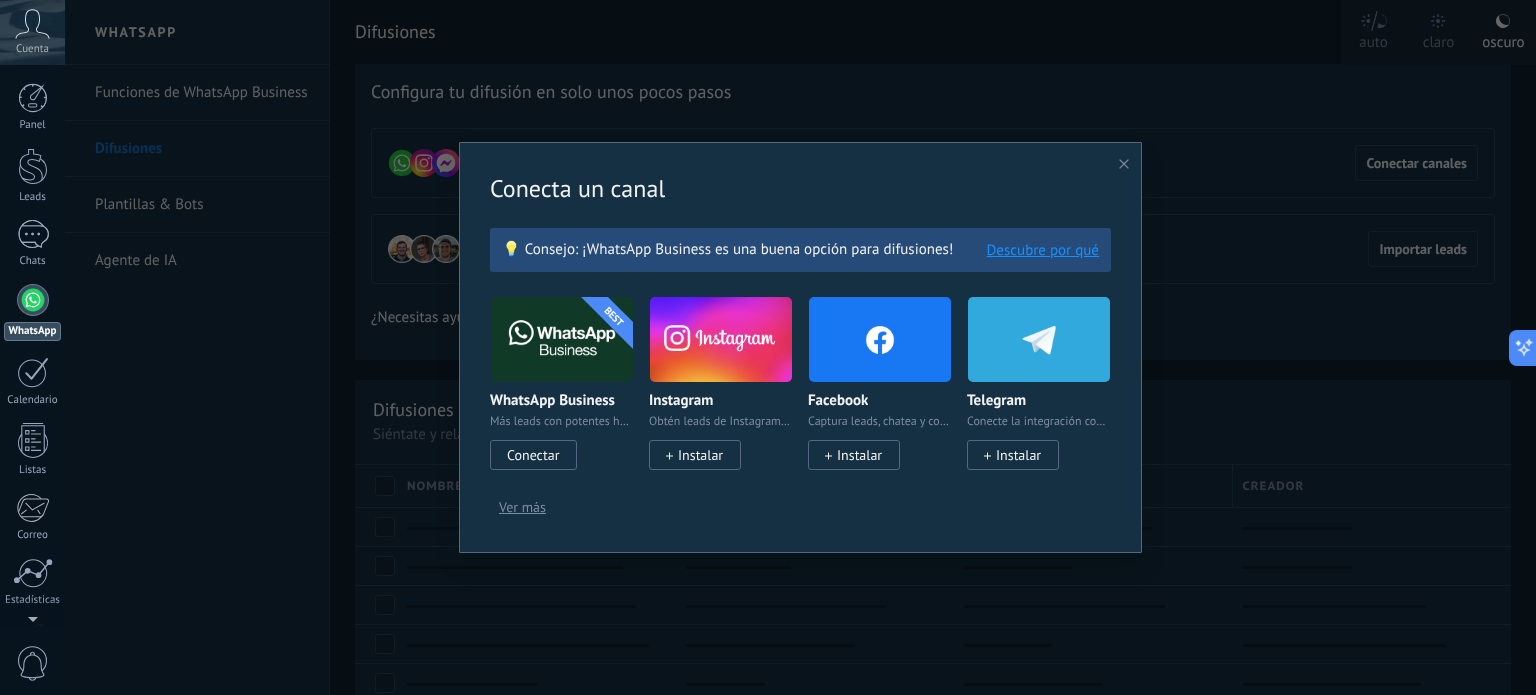 click on "Instalar" at bounding box center [700, 455] 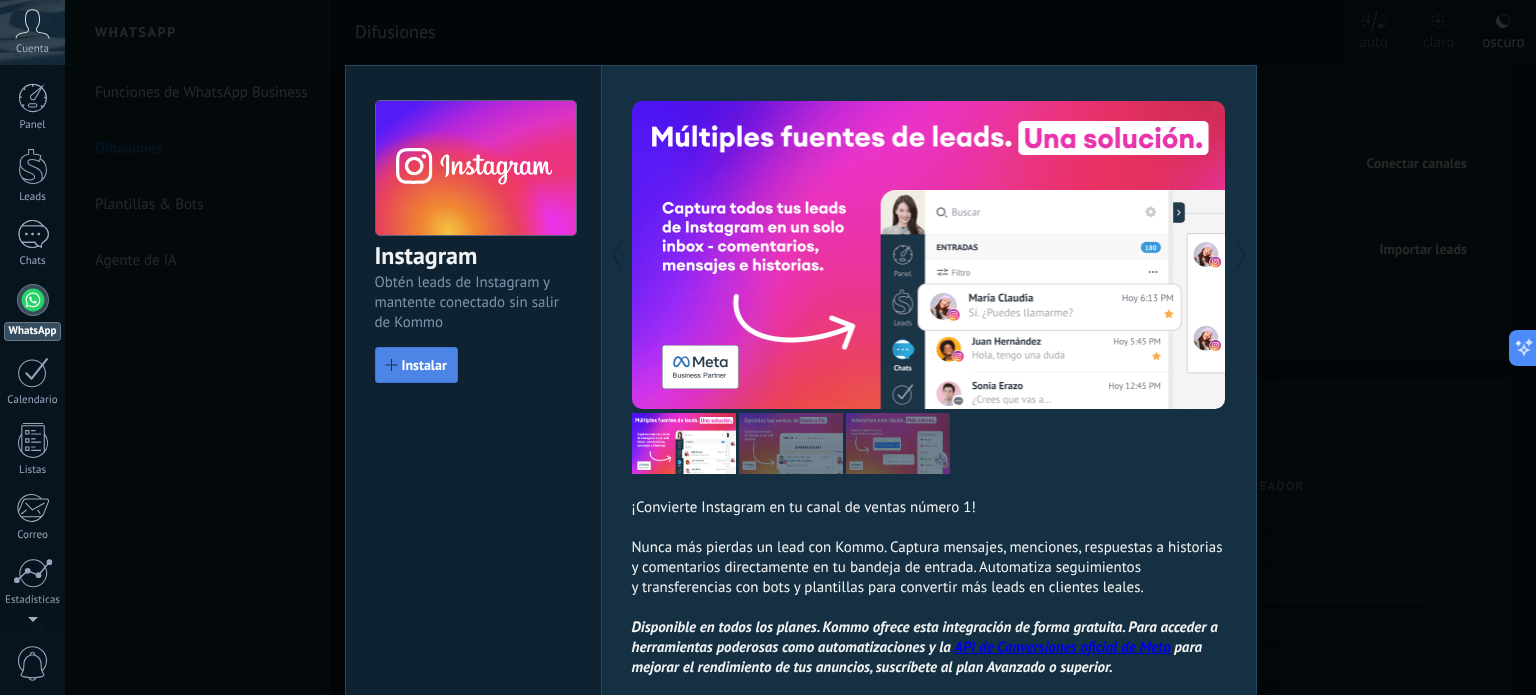 click on "Instalar" at bounding box center (424, 365) 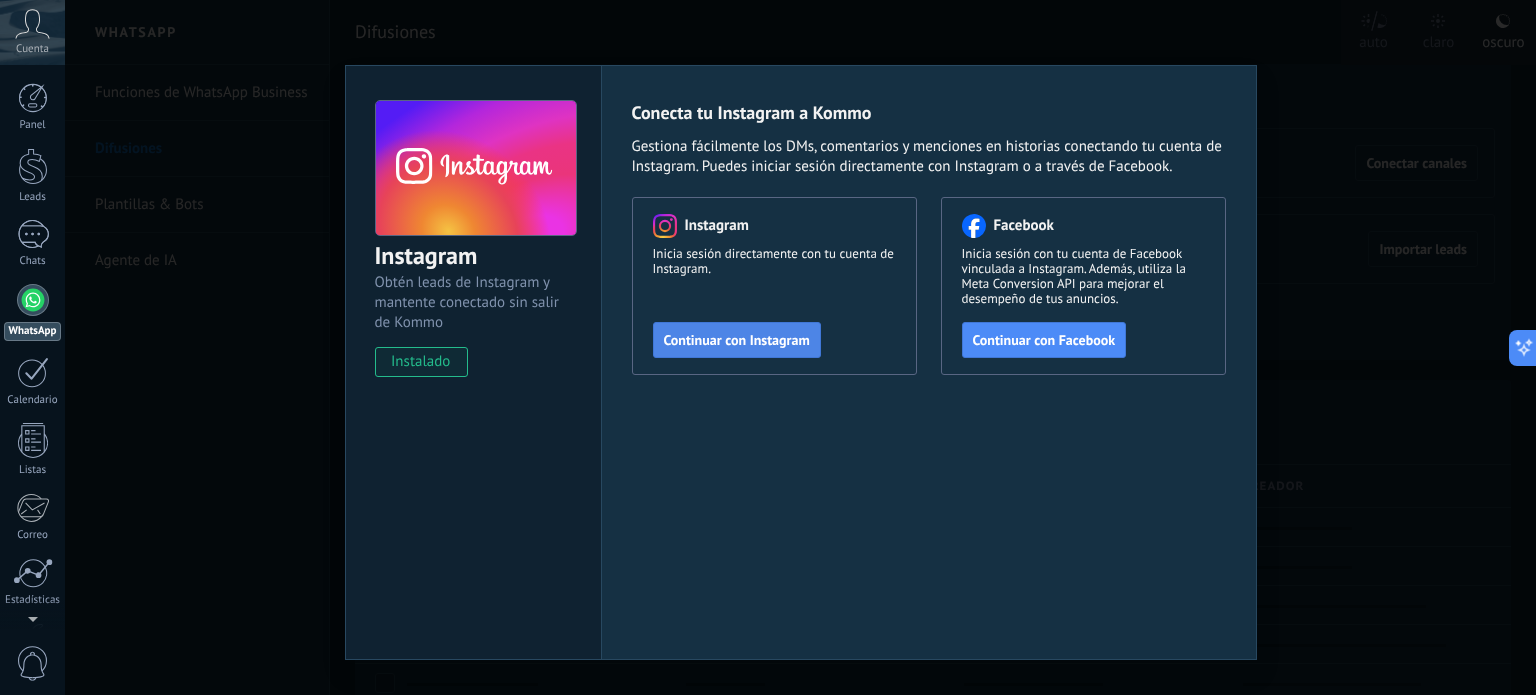 click on "Continuar con Instagram" at bounding box center [737, 340] 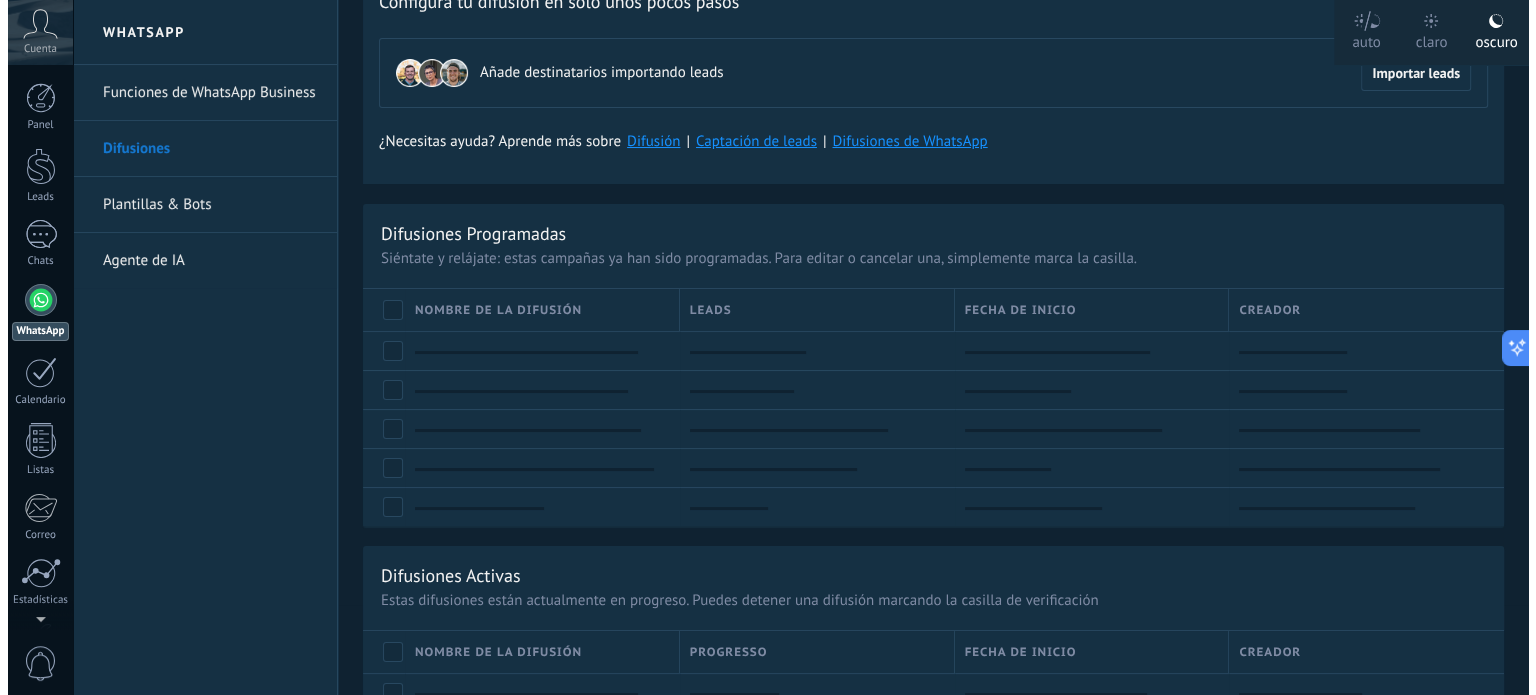 scroll, scrollTop: 0, scrollLeft: 0, axis: both 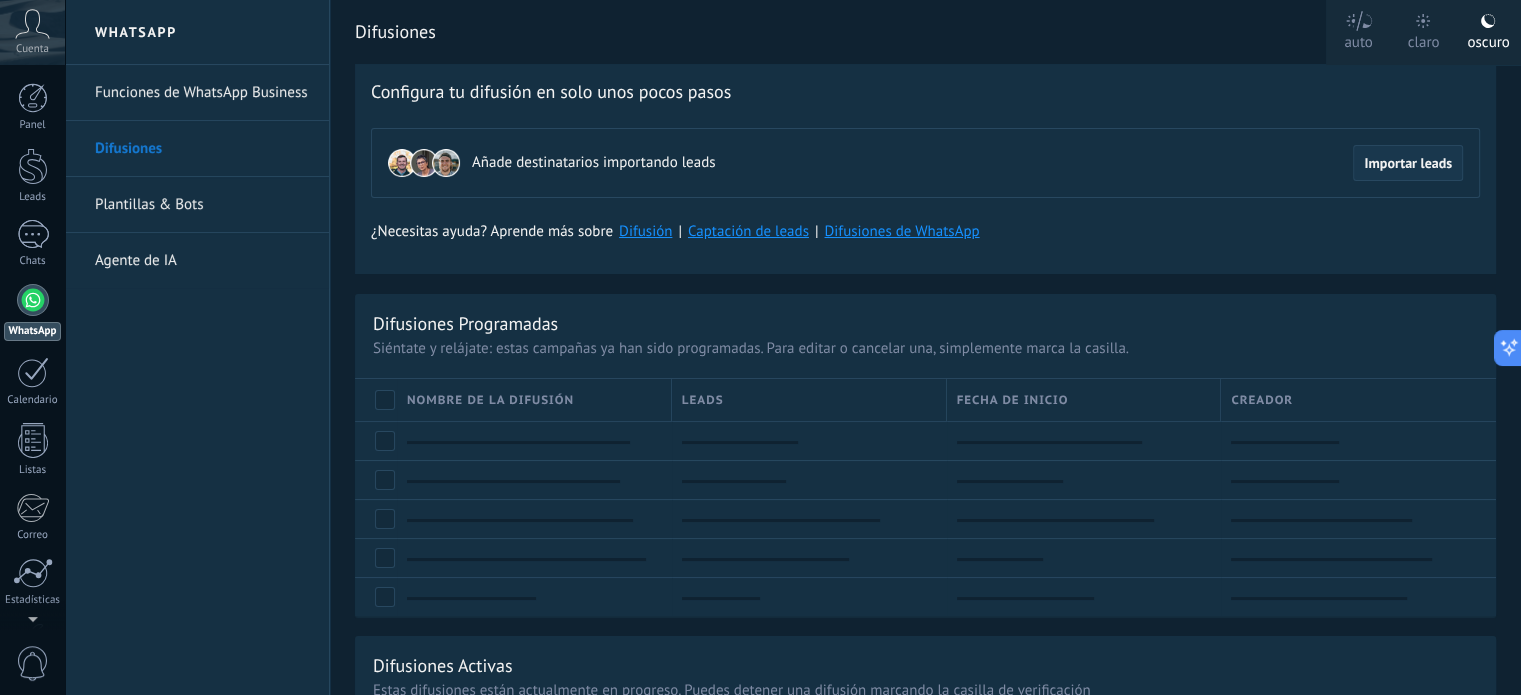 click on "Importar leads" at bounding box center [1408, 163] 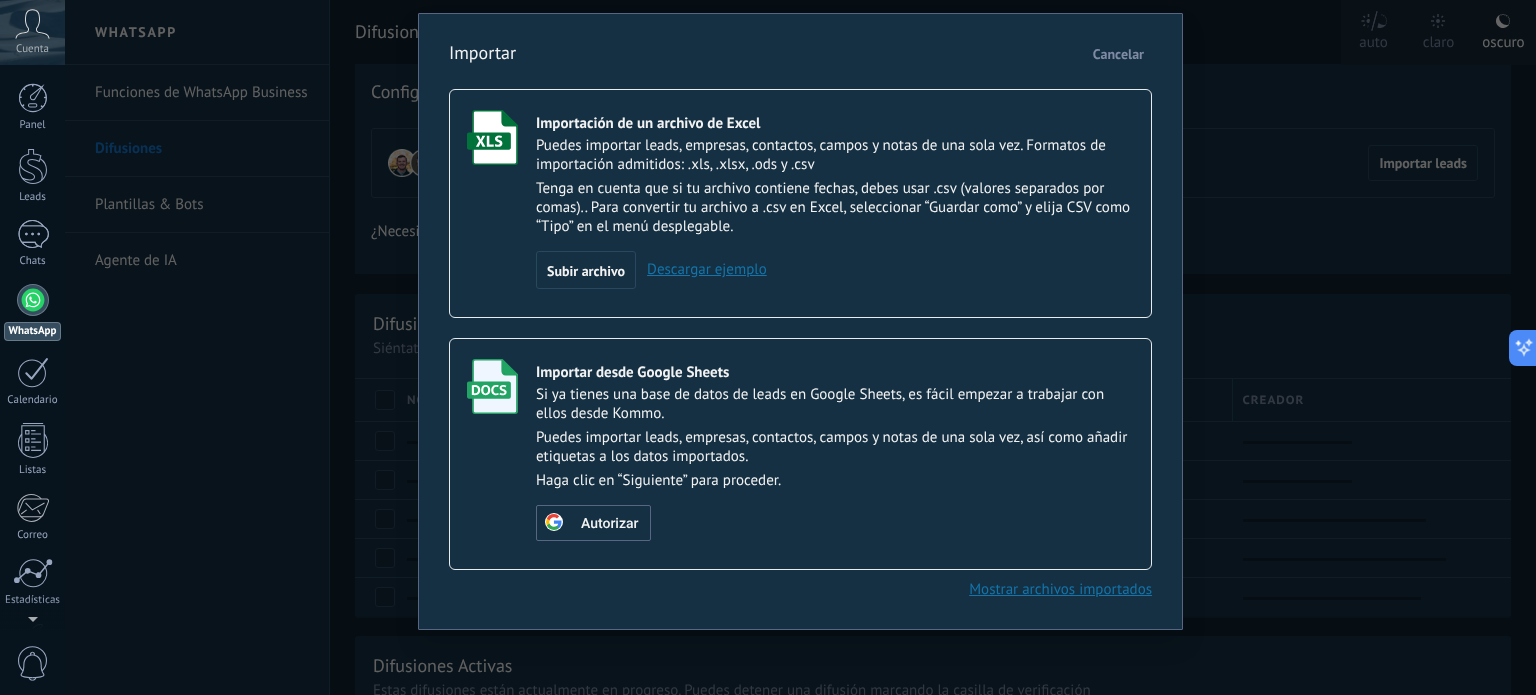 scroll, scrollTop: 0, scrollLeft: 0, axis: both 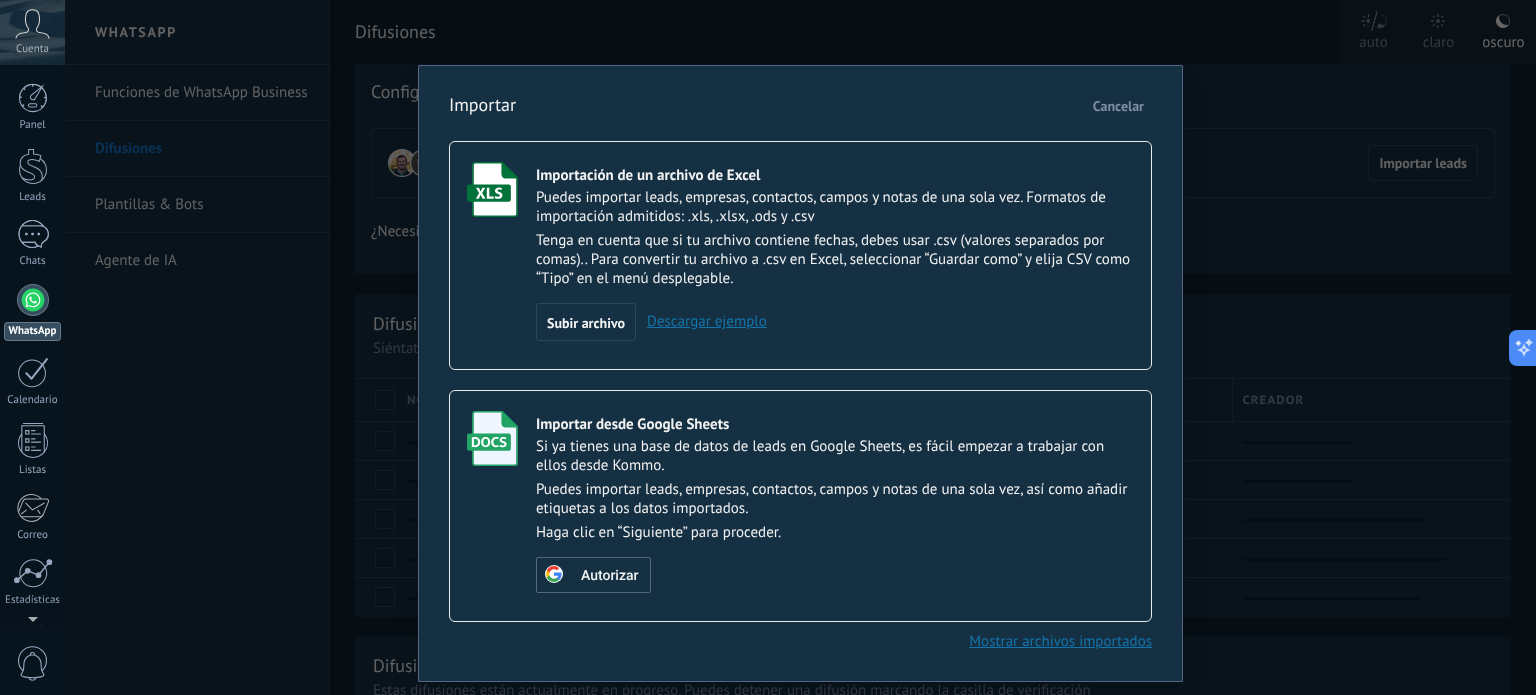 click on "Cancelar" at bounding box center (1118, 106) 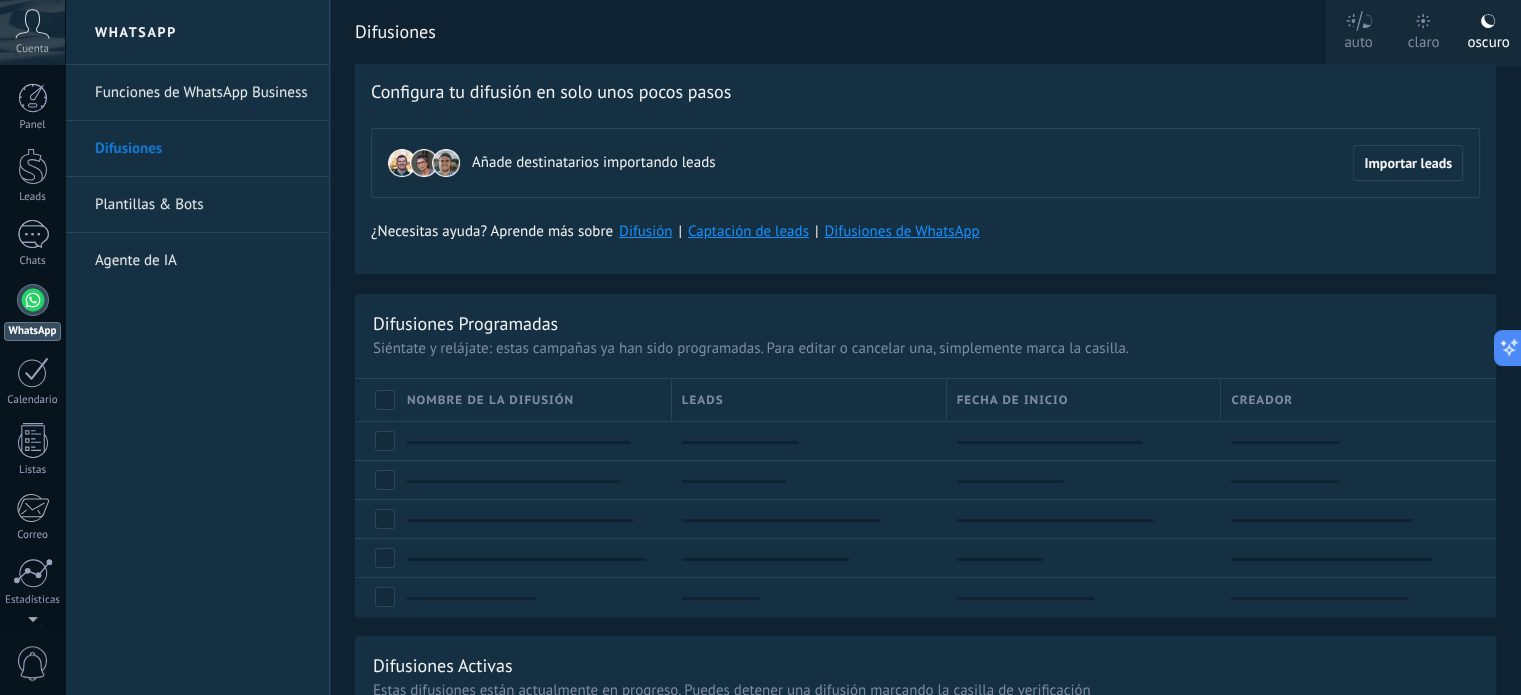 click 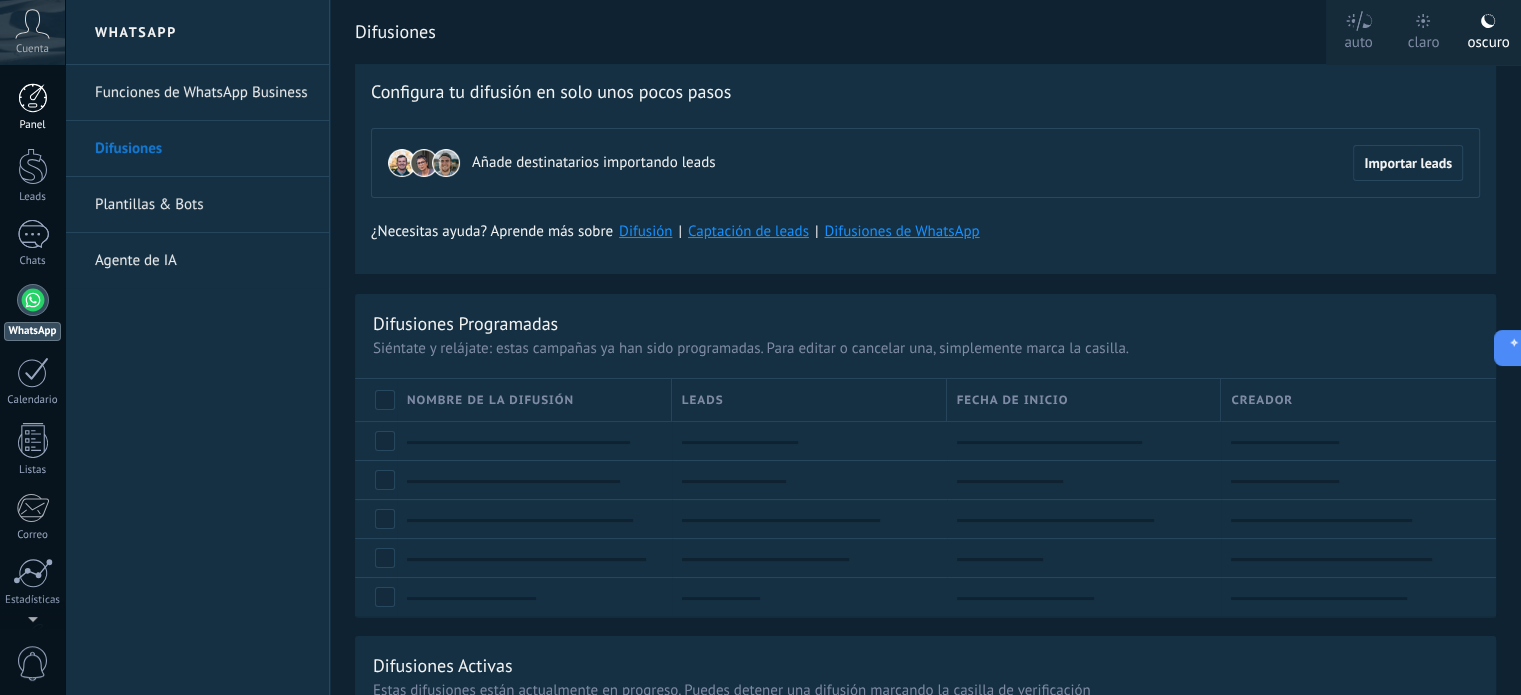click at bounding box center (33, 98) 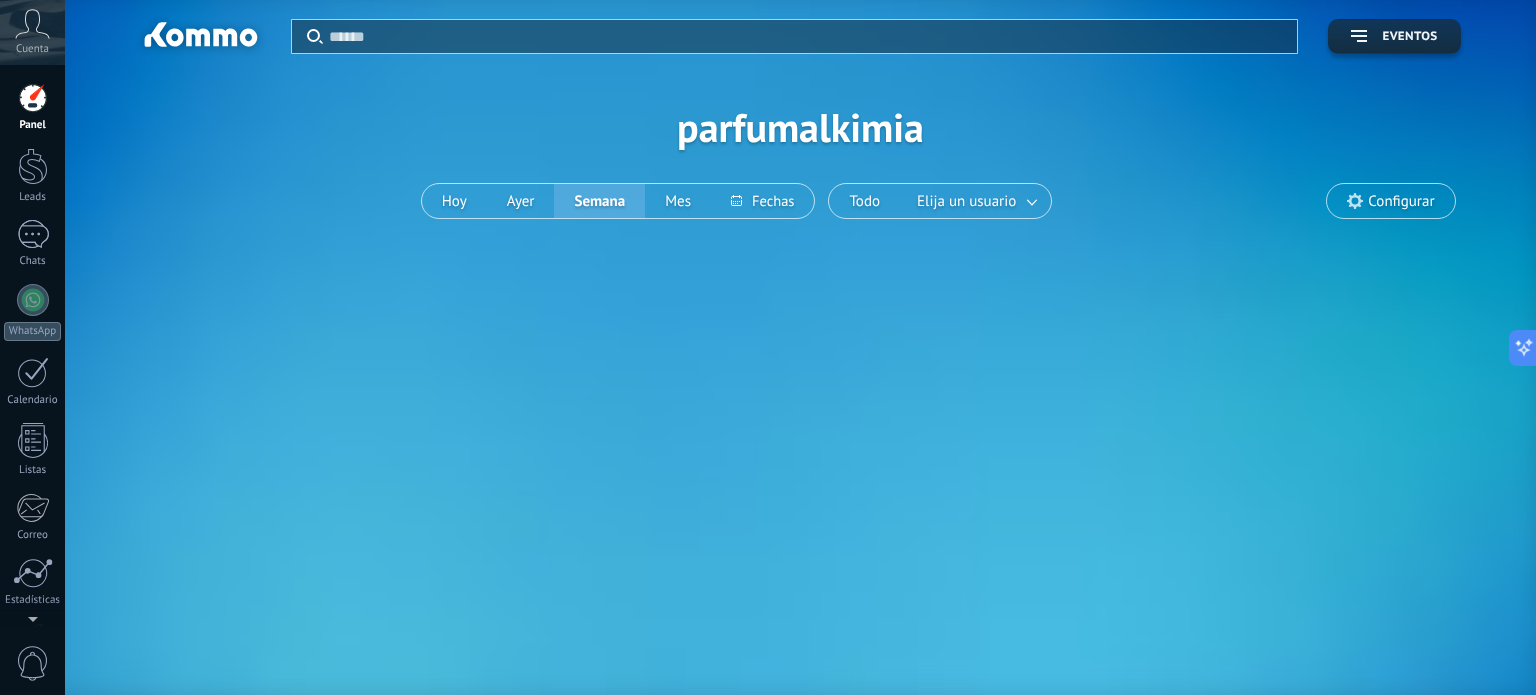 click 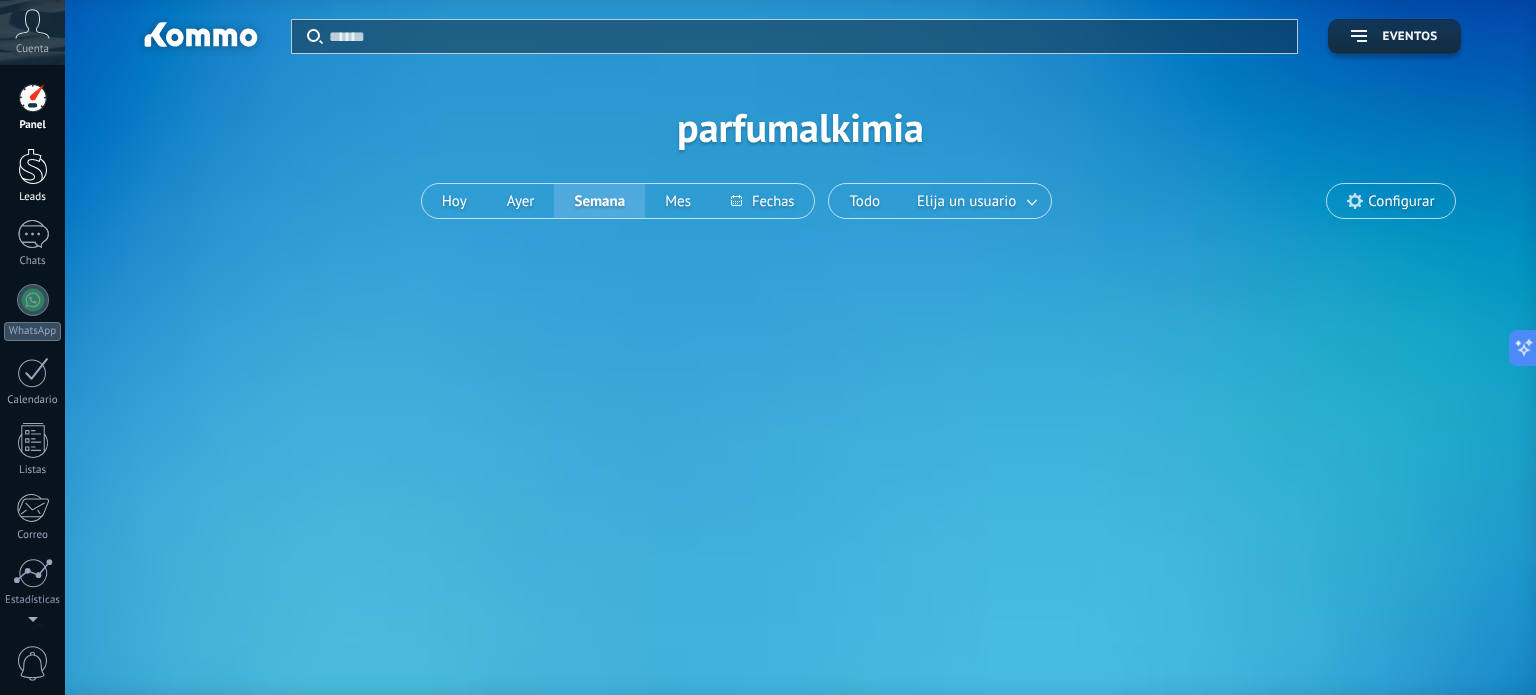 click at bounding box center (33, 166) 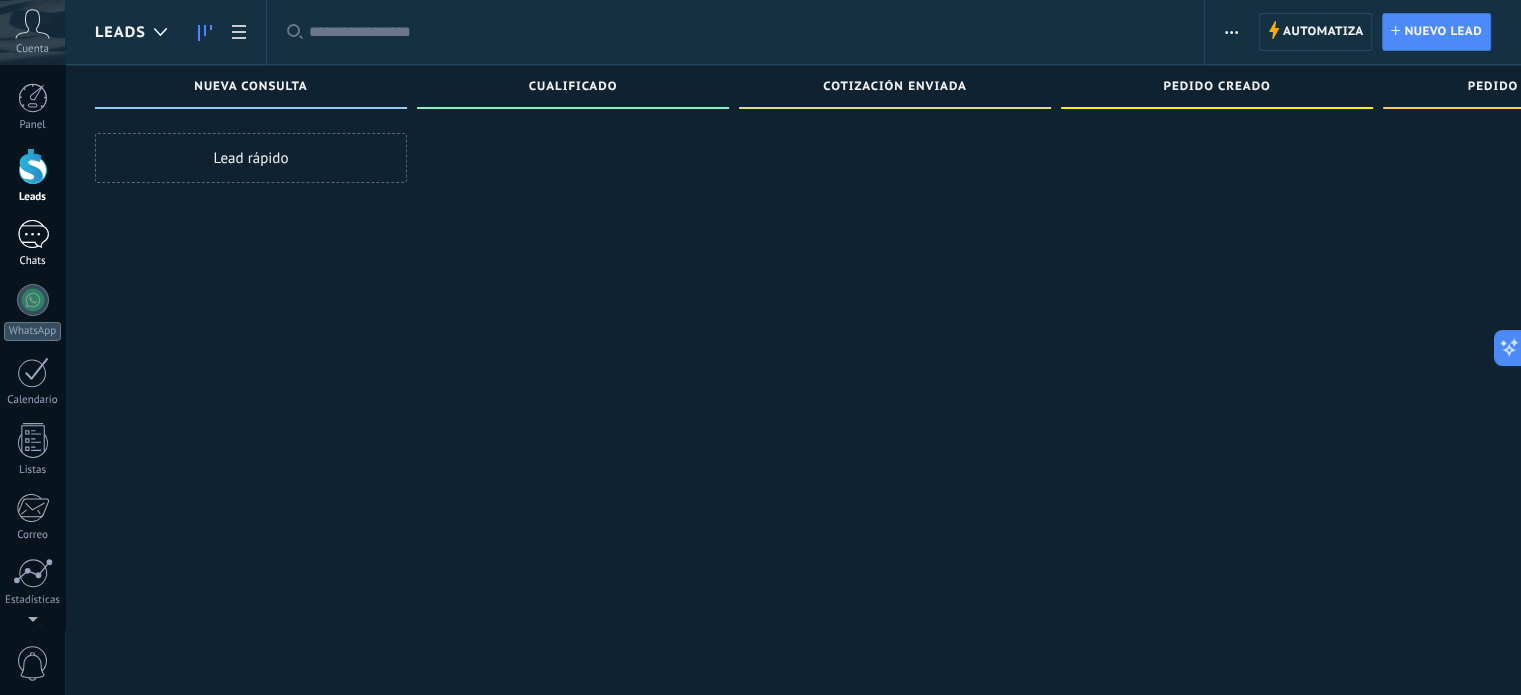 click at bounding box center (33, 234) 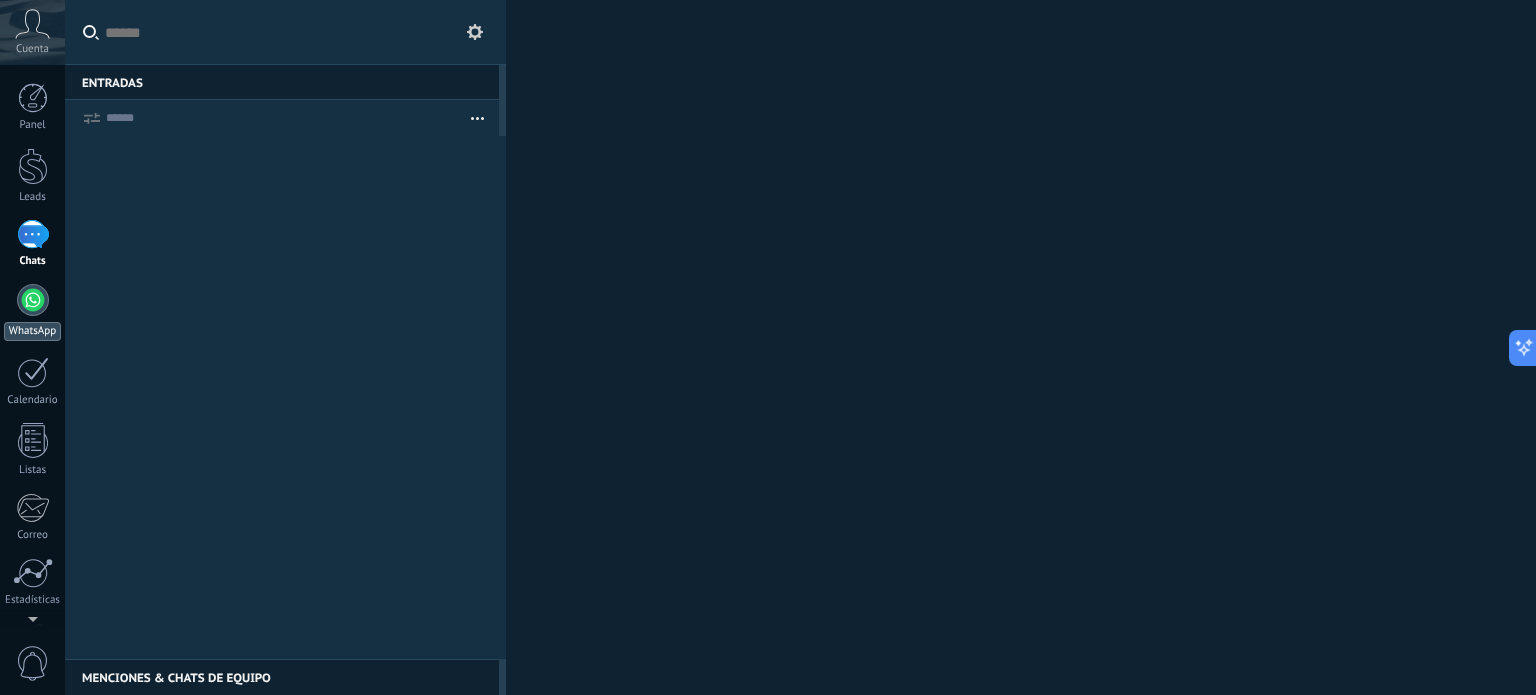 click at bounding box center (33, 300) 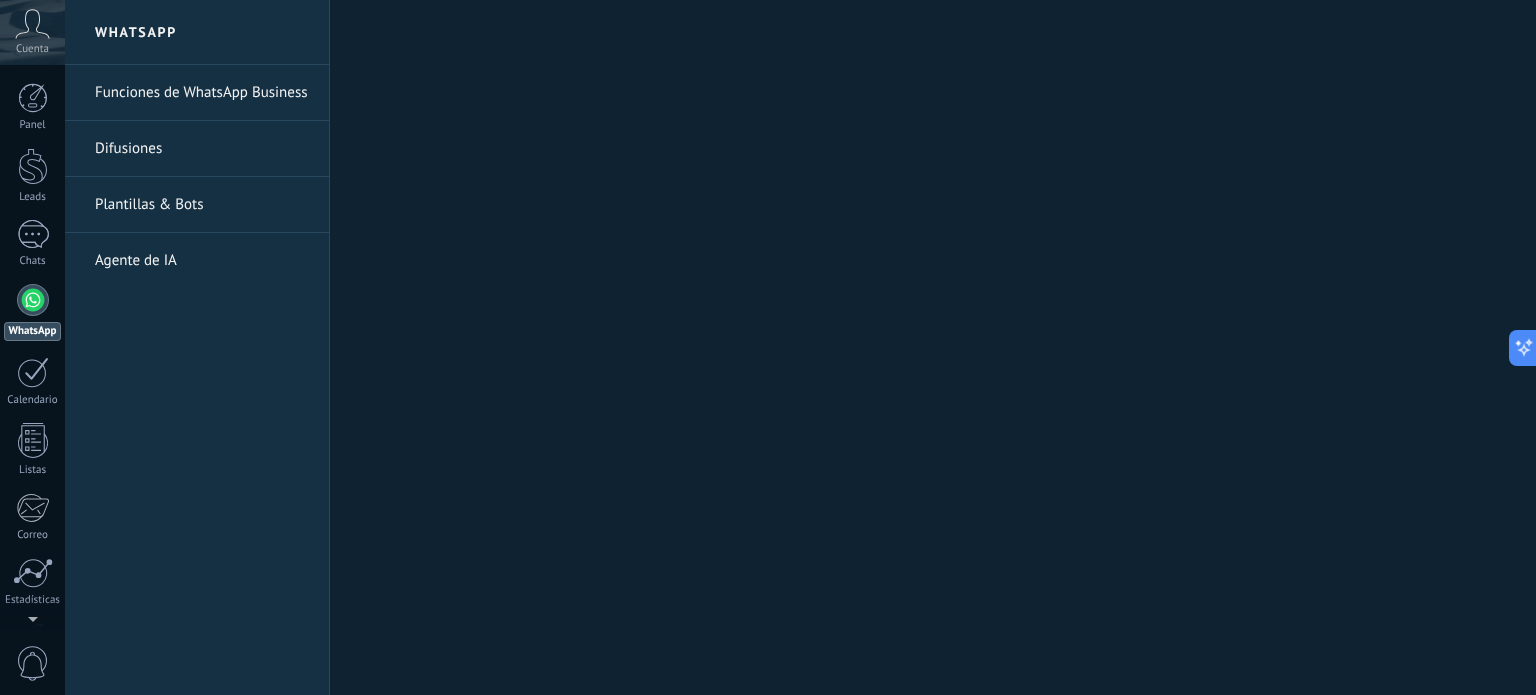 click on "Funciones de WhatsApp Business" at bounding box center [202, 93] 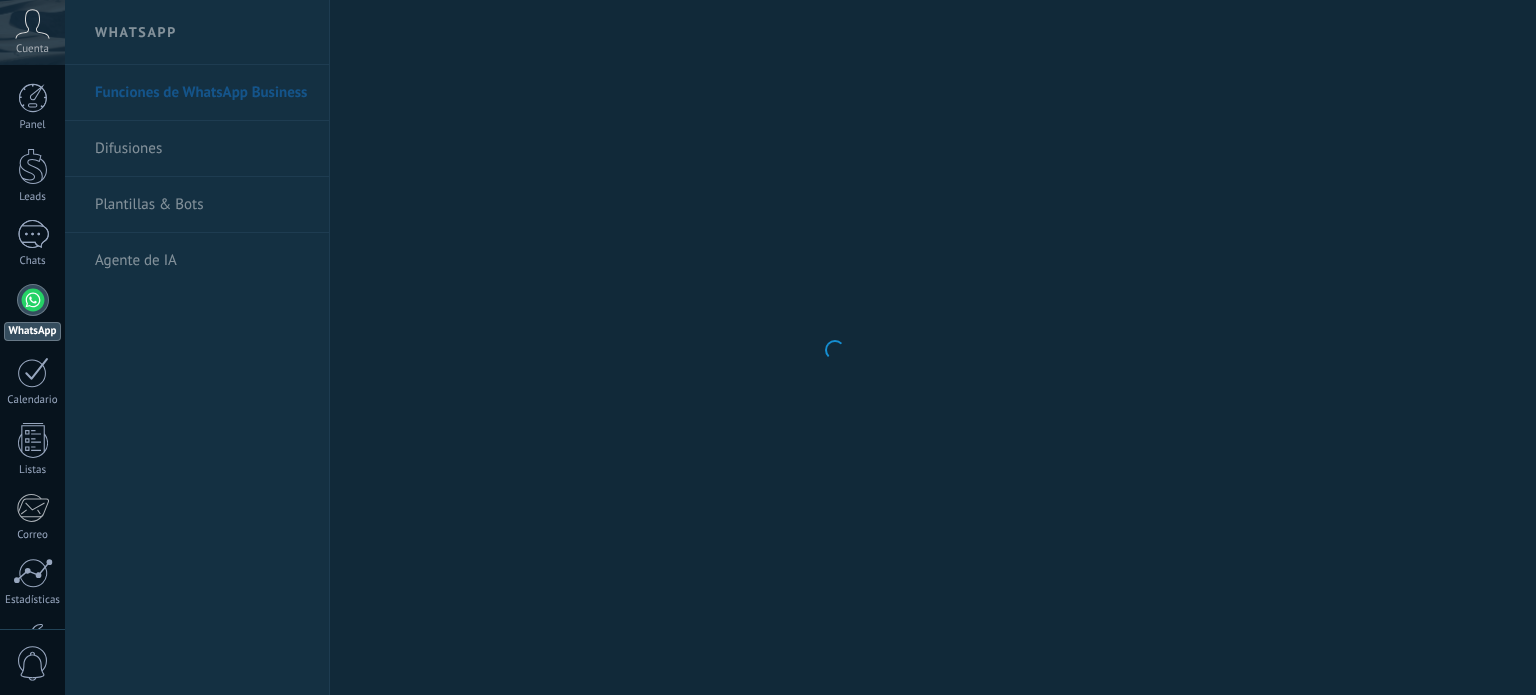 scroll, scrollTop: 0, scrollLeft: 0, axis: both 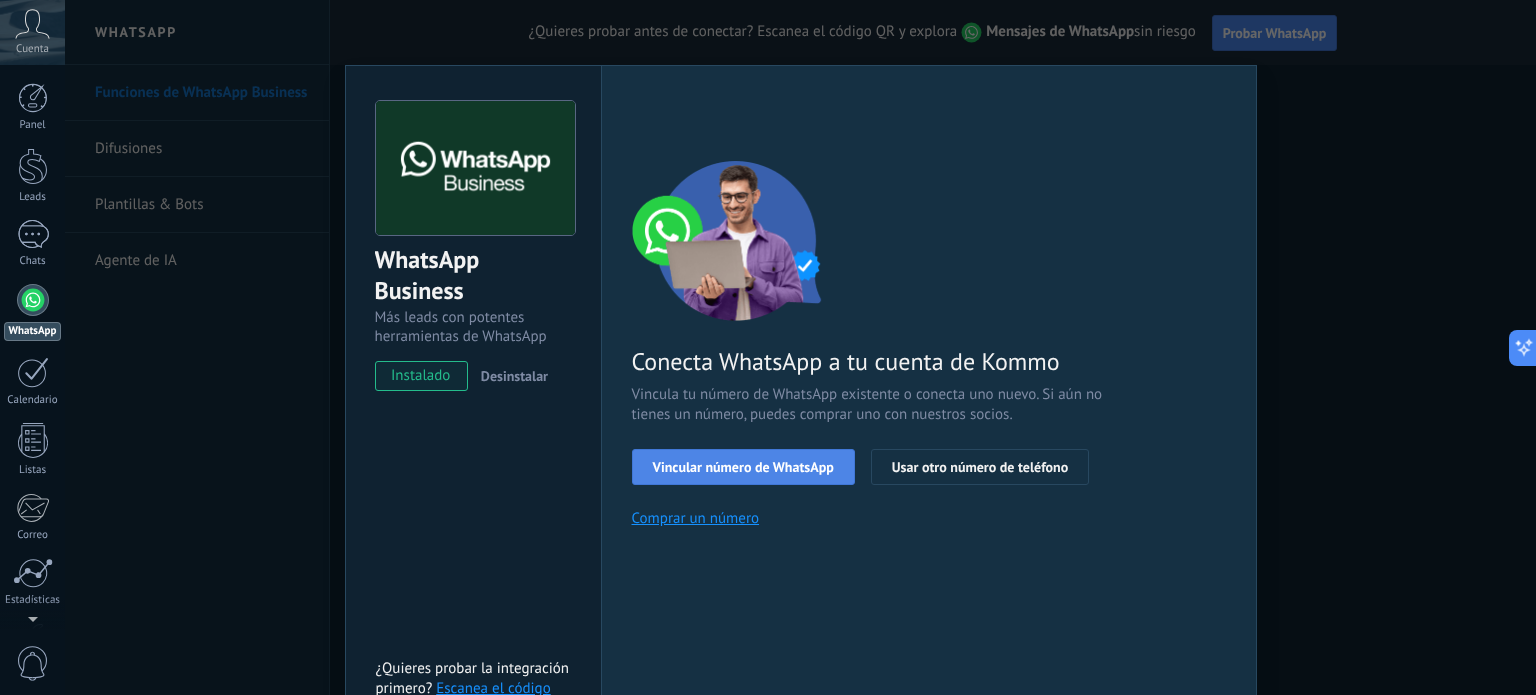 click on "Vincular número de WhatsApp" at bounding box center (743, 467) 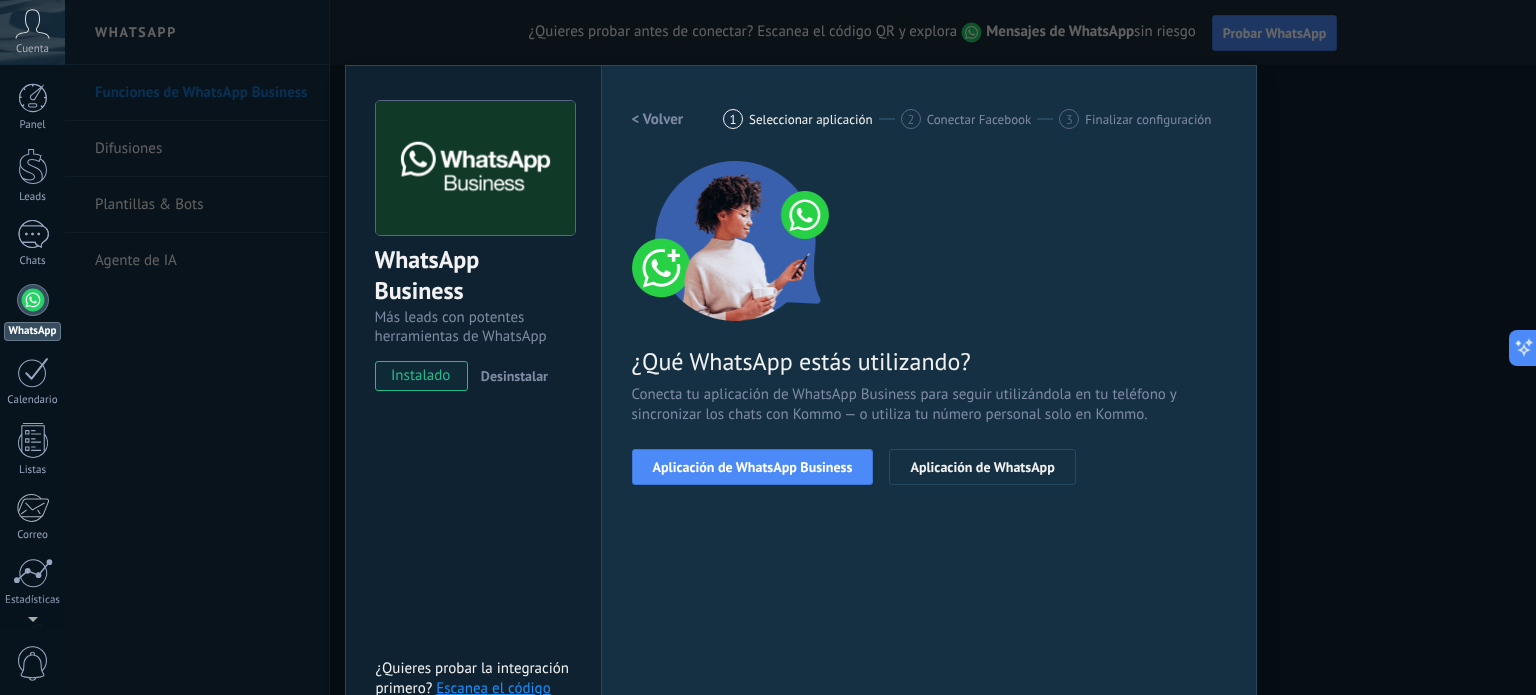 click on "Aplicación de WhatsApp Business" at bounding box center (753, 467) 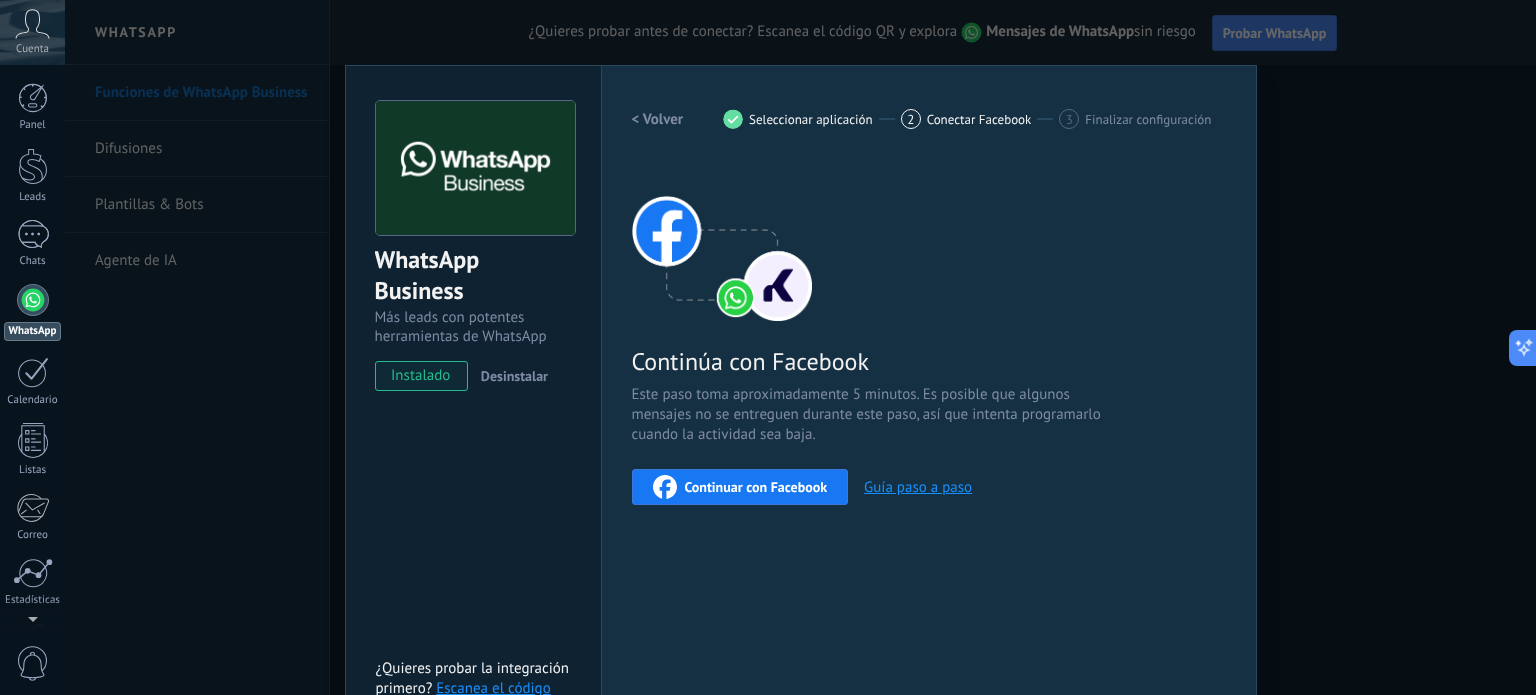 click on "Continuar con Facebook" at bounding box center (756, 487) 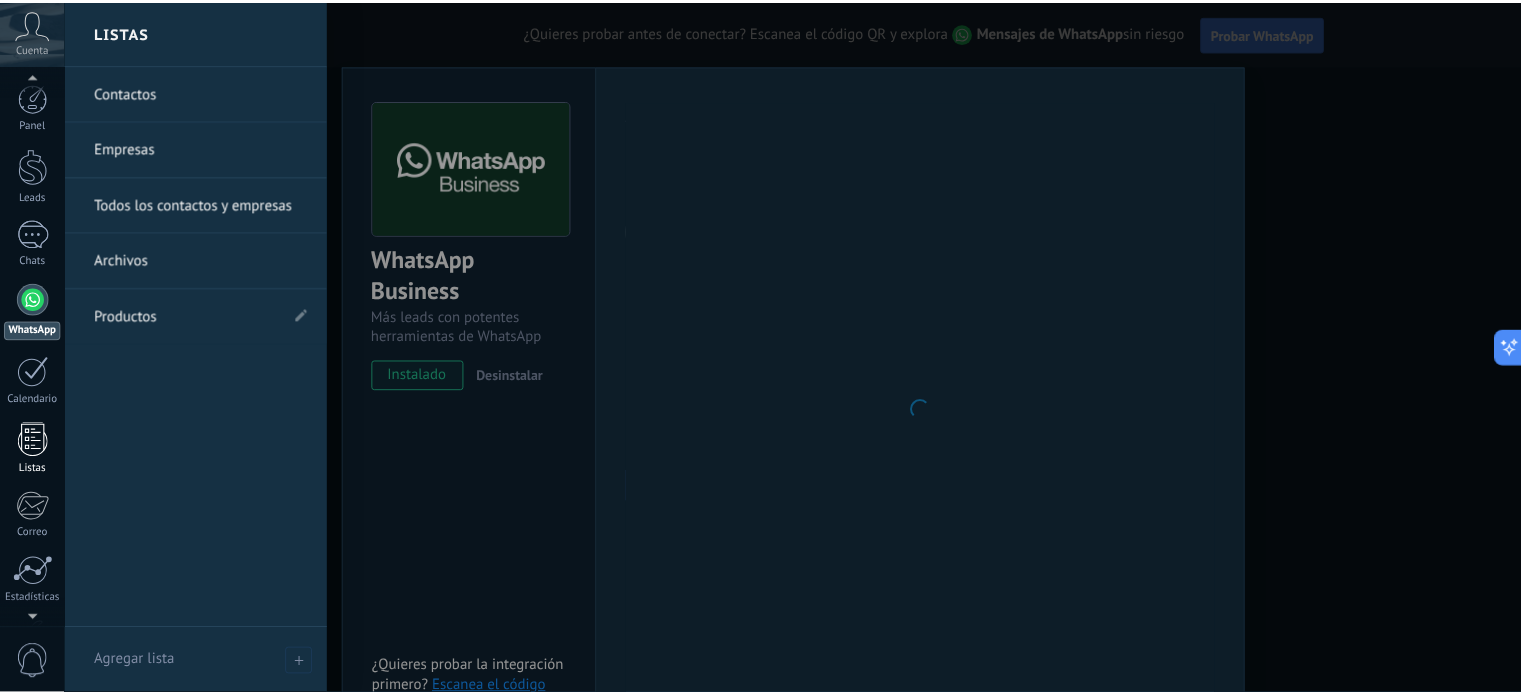 scroll, scrollTop: 136, scrollLeft: 0, axis: vertical 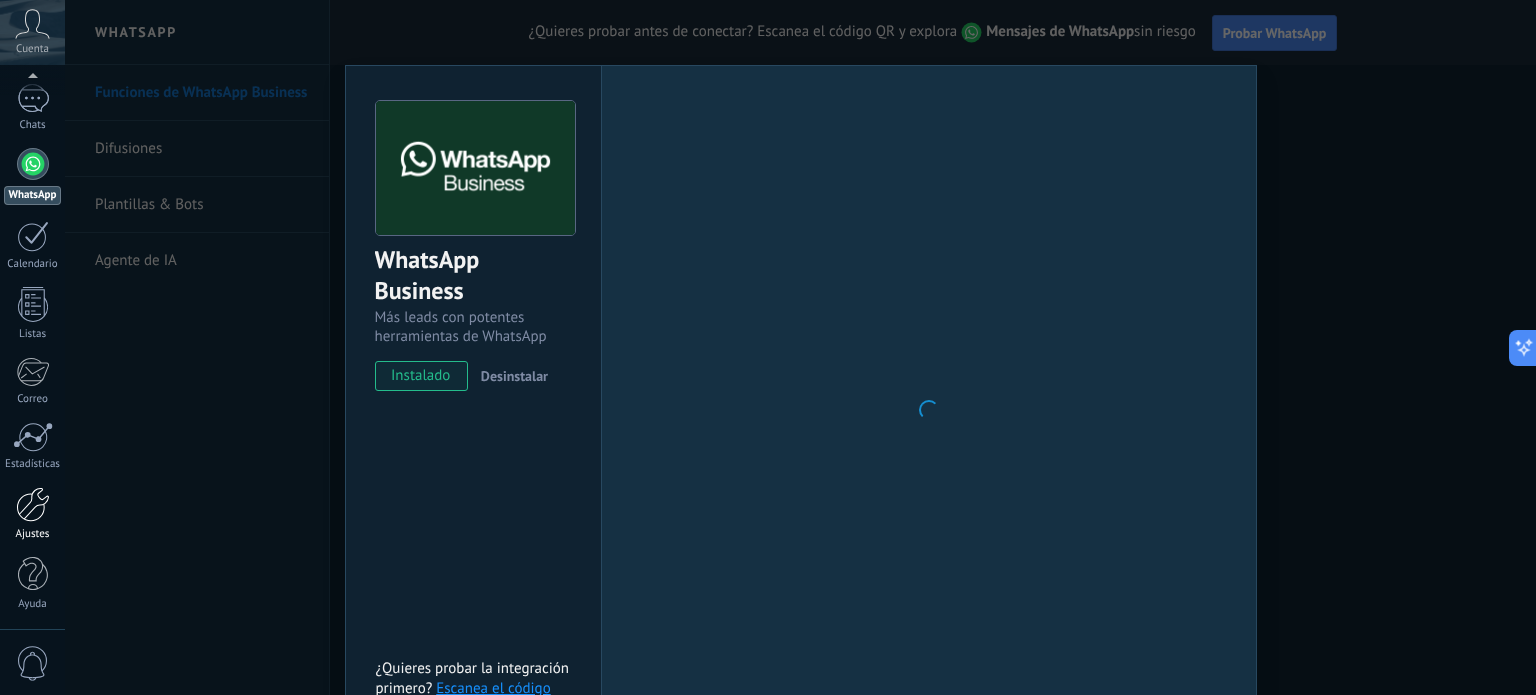 click at bounding box center [33, 504] 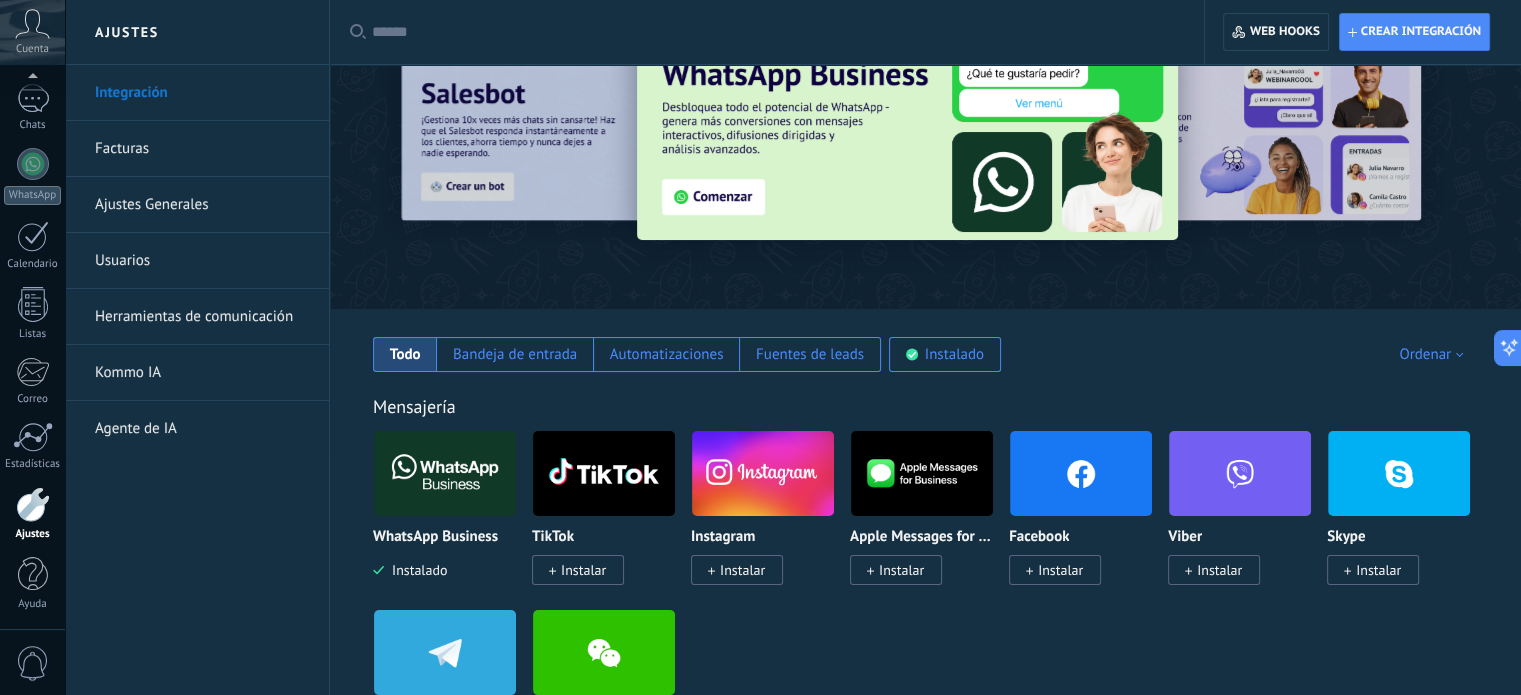 scroll, scrollTop: 0, scrollLeft: 0, axis: both 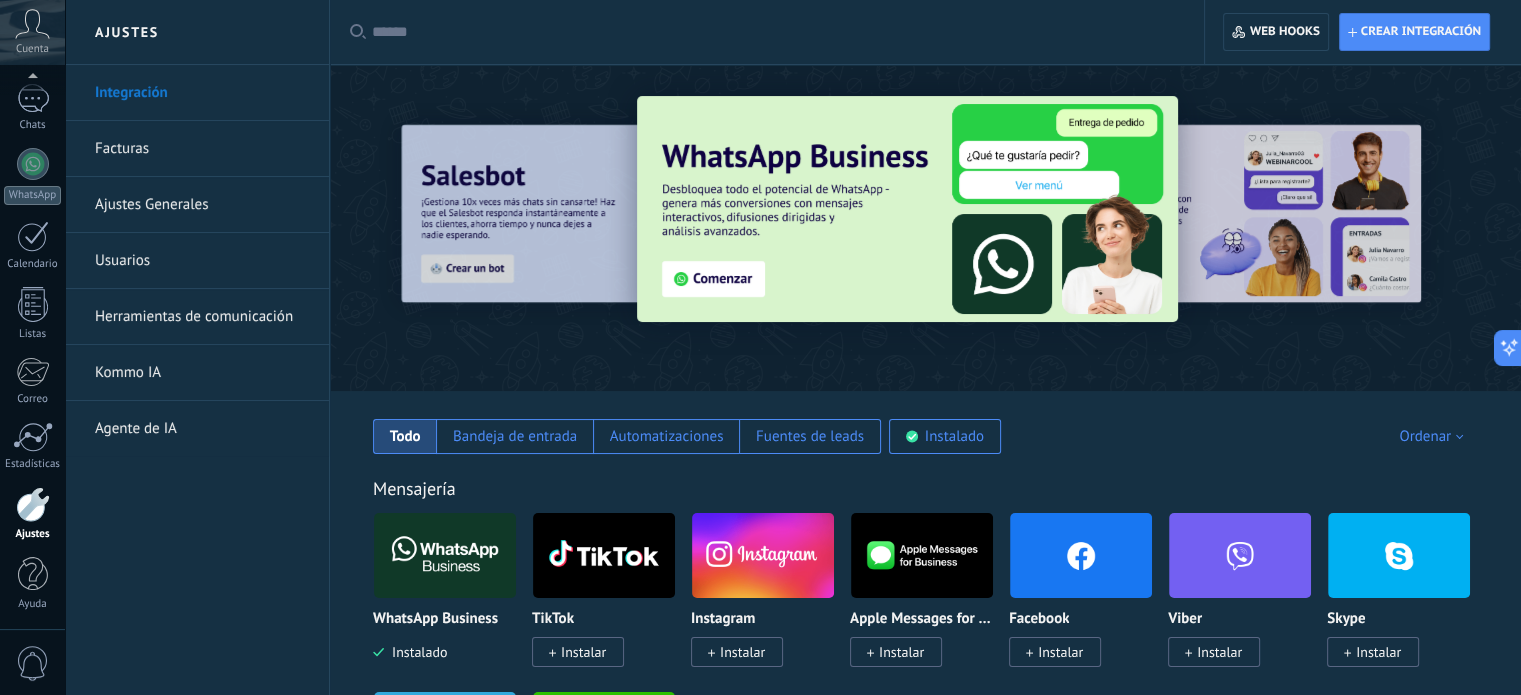click on "Facturas" at bounding box center (202, 149) 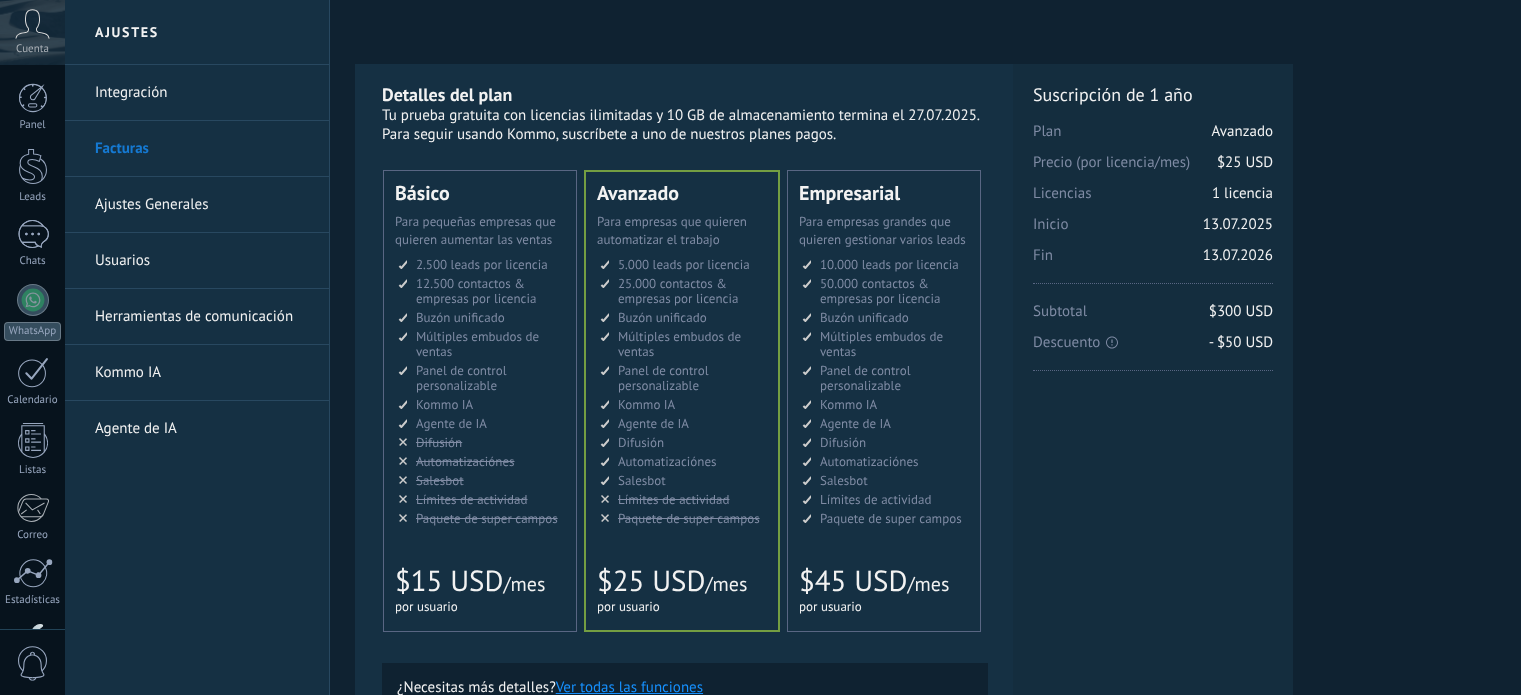 scroll, scrollTop: 0, scrollLeft: 0, axis: both 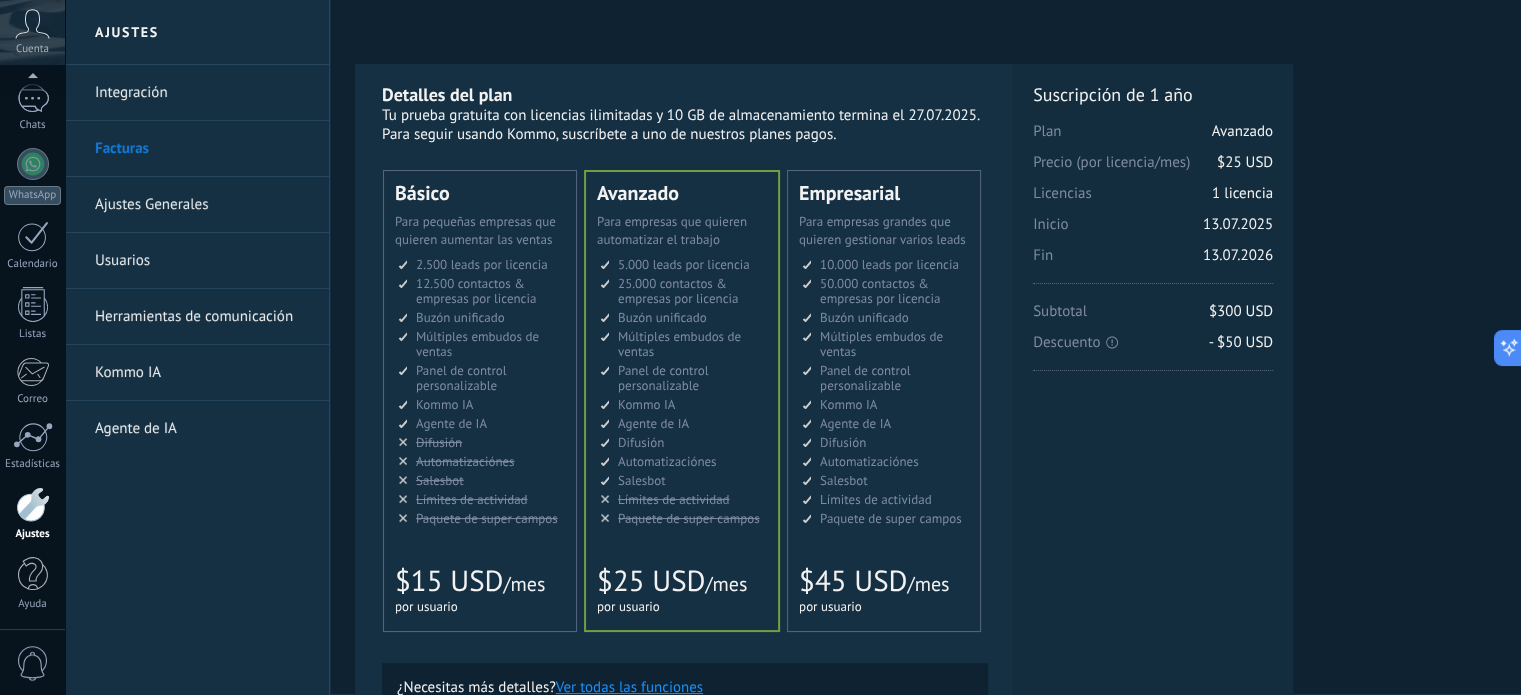 click on "Ajustes Generales" at bounding box center (202, 205) 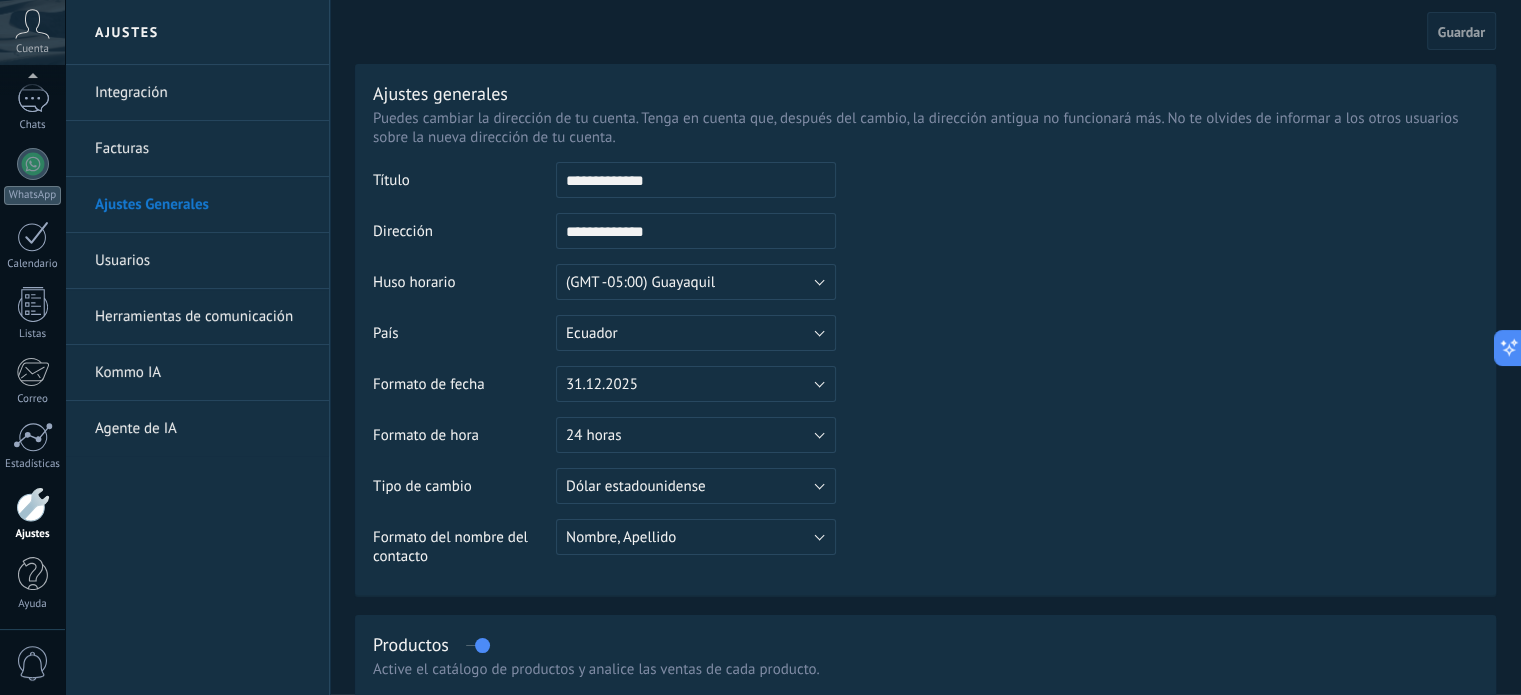 click on "**********" at bounding box center [696, 180] 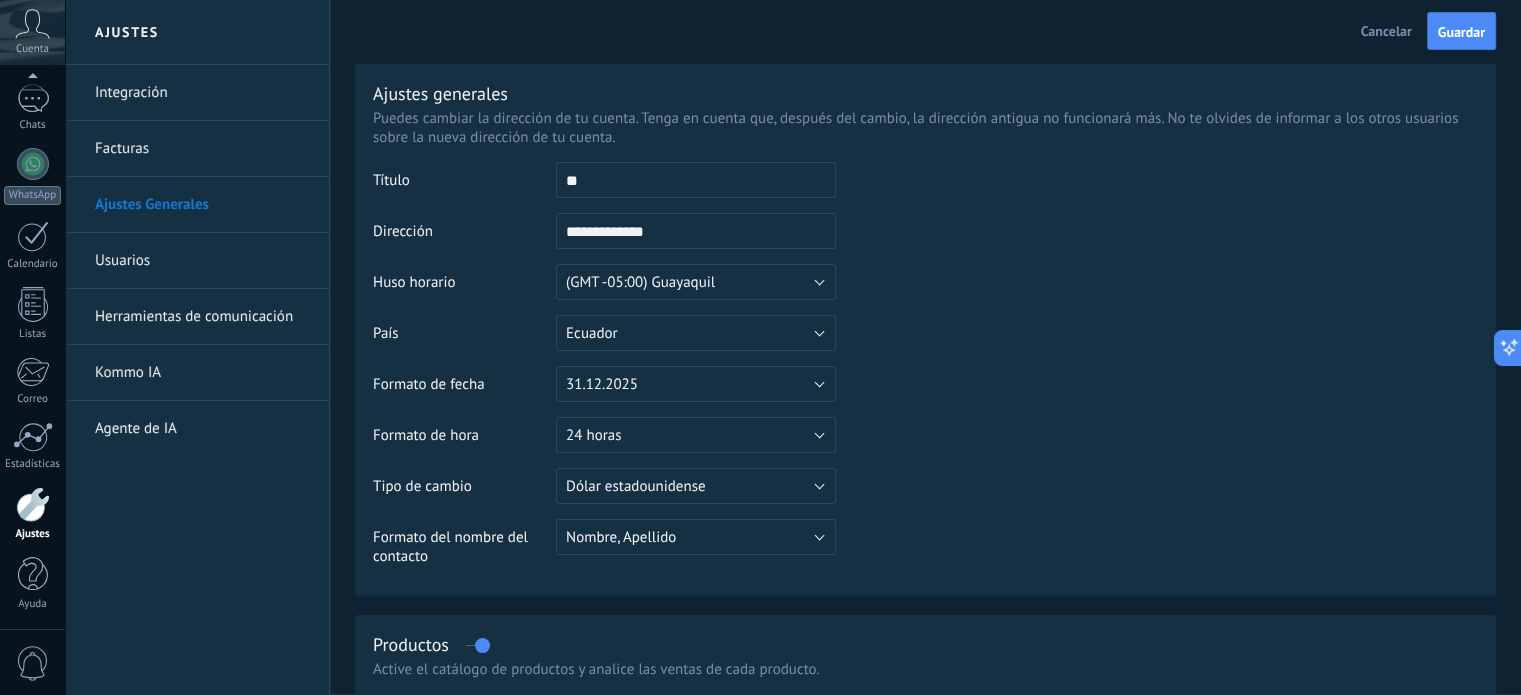 type on "*" 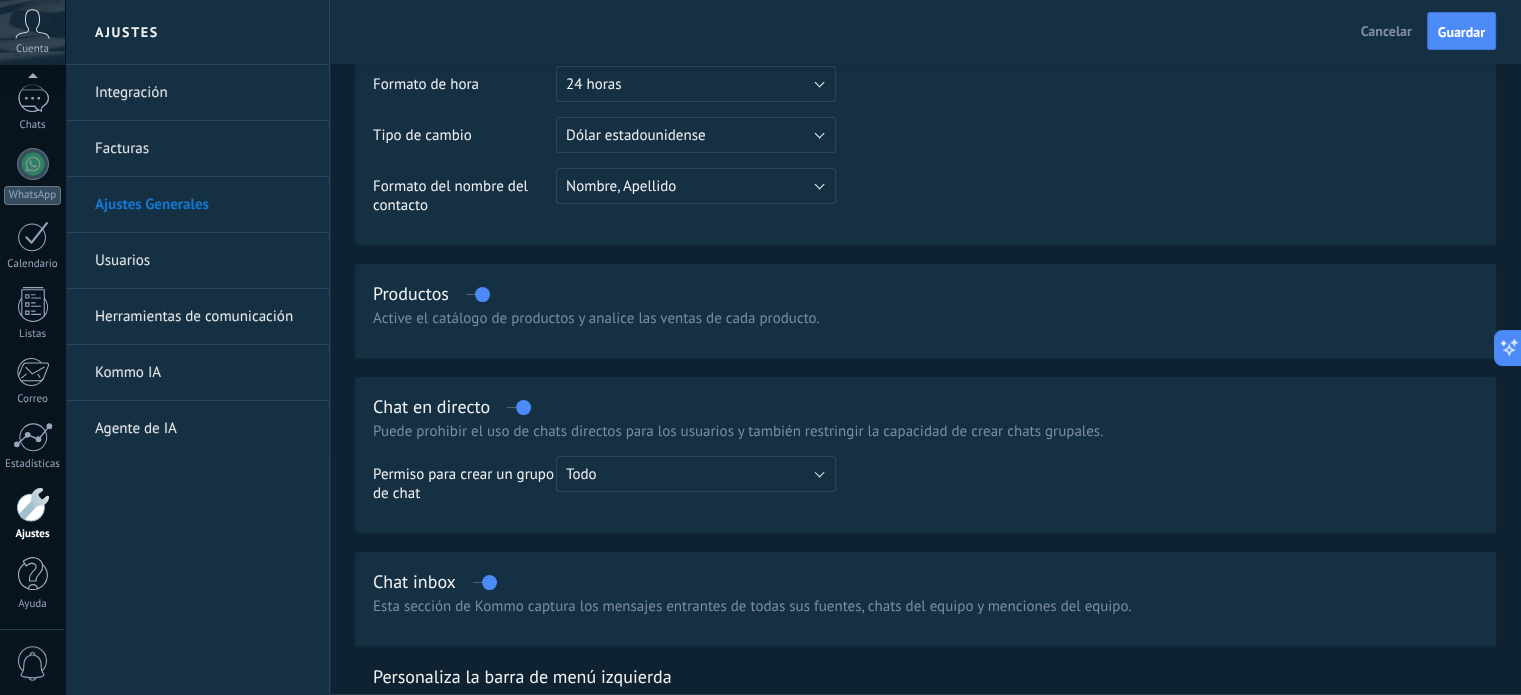 scroll, scrollTop: 370, scrollLeft: 0, axis: vertical 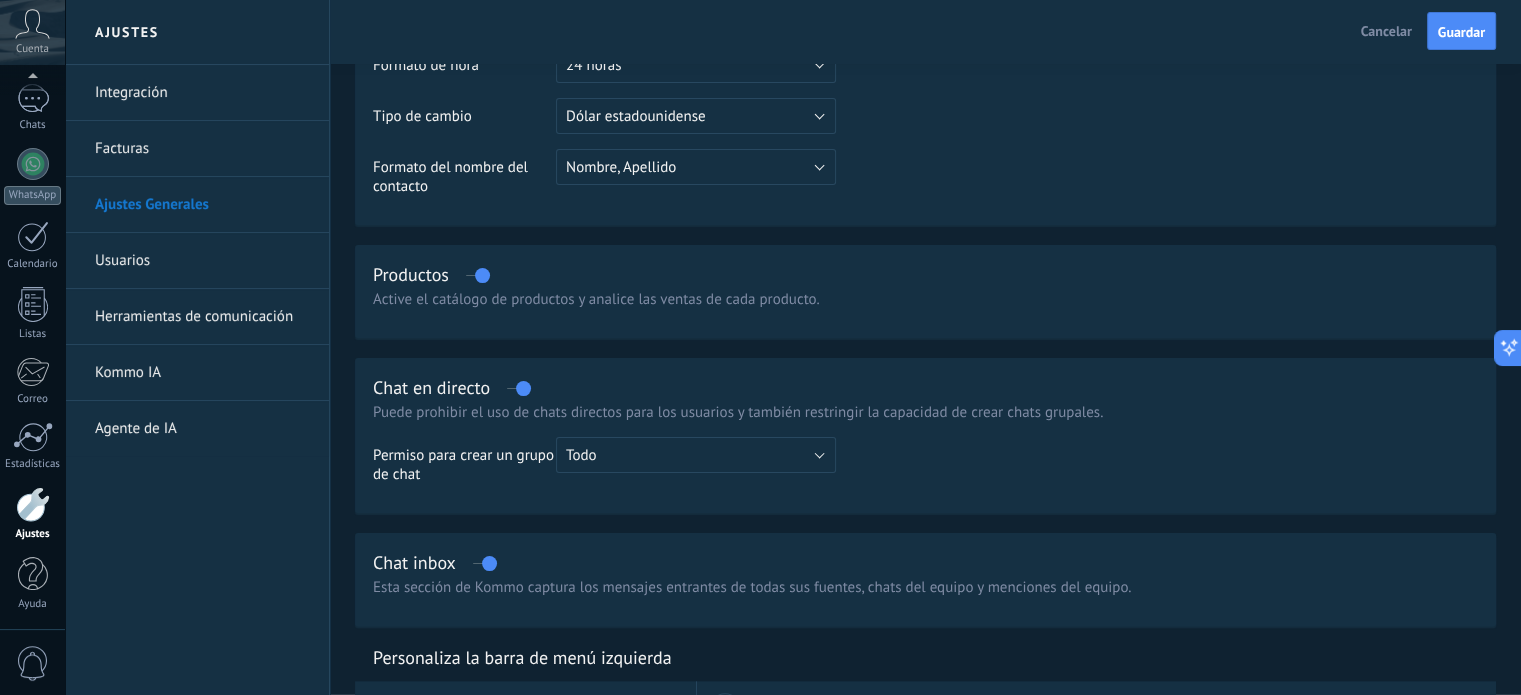 type on "**********" 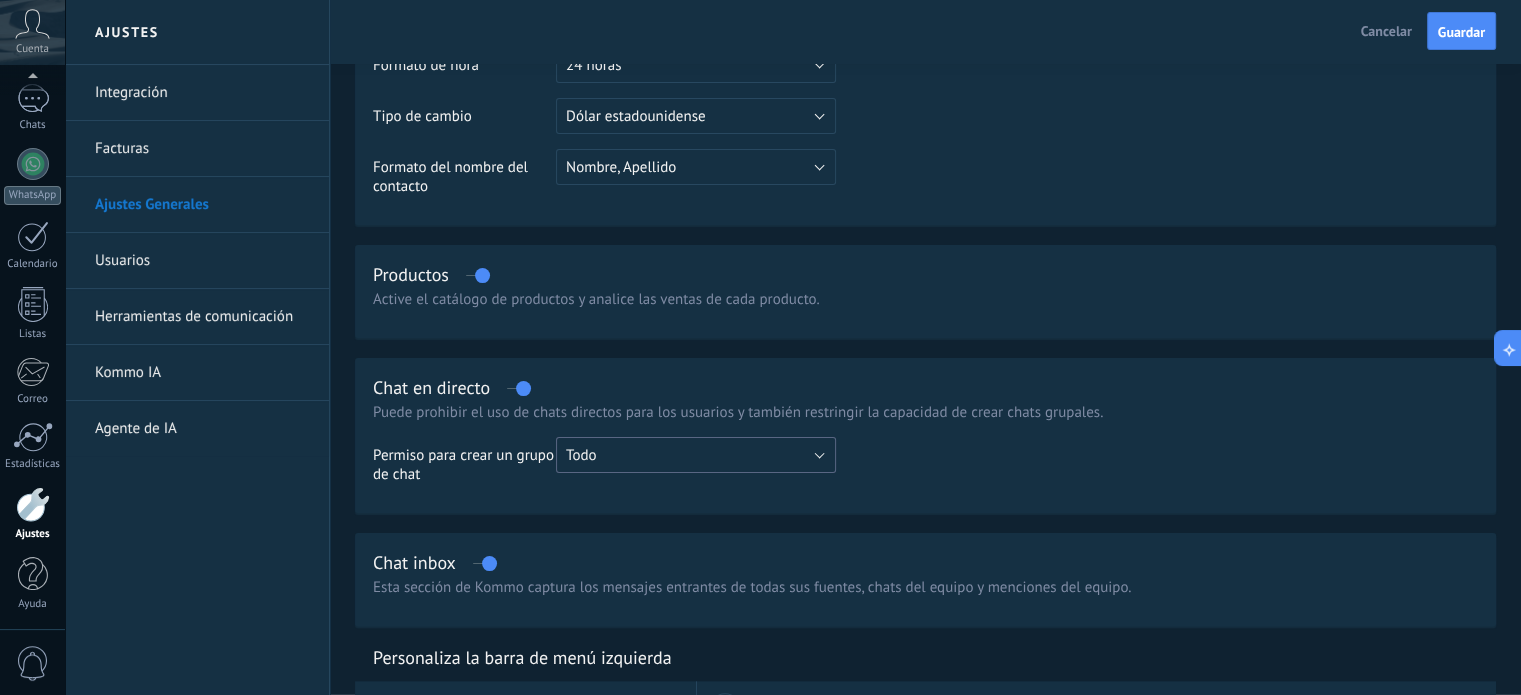 click on "Todo" at bounding box center [696, 455] 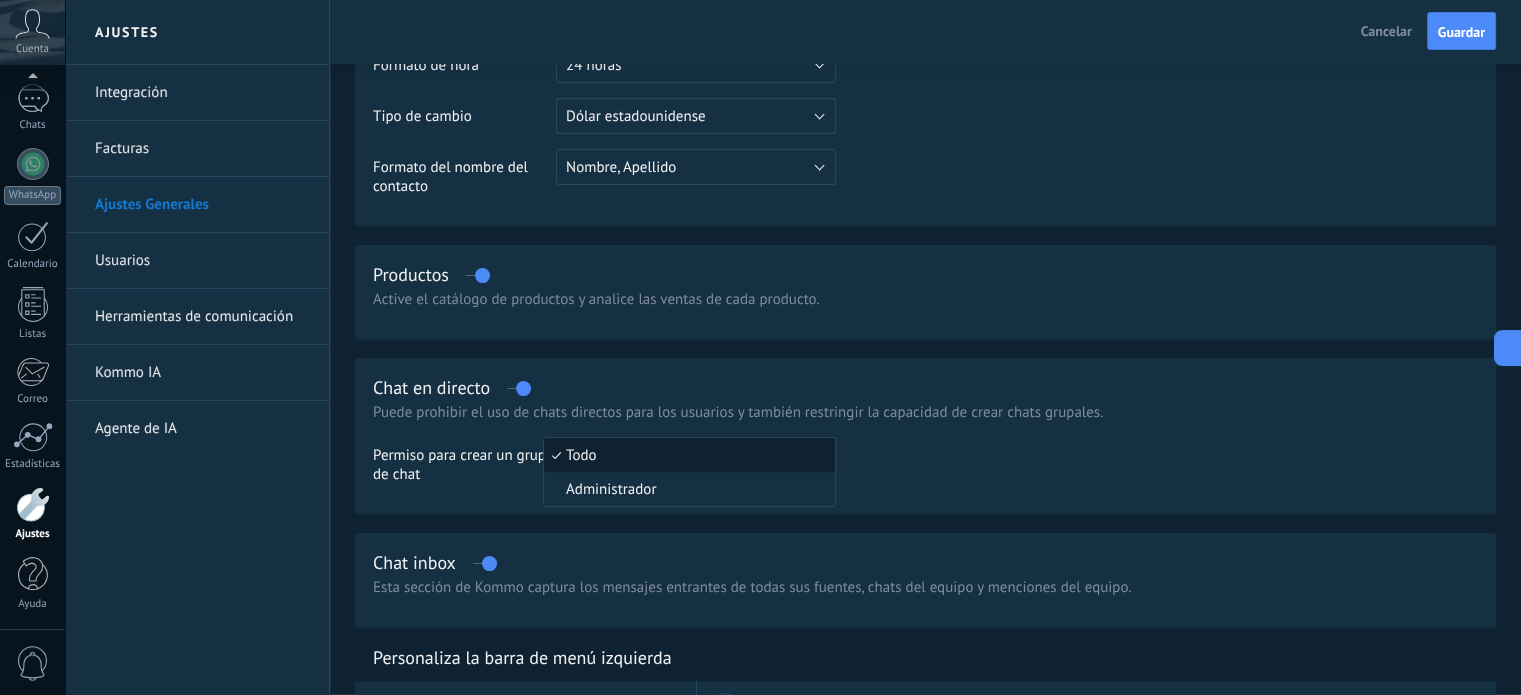 scroll, scrollTop: 0, scrollLeft: 0, axis: both 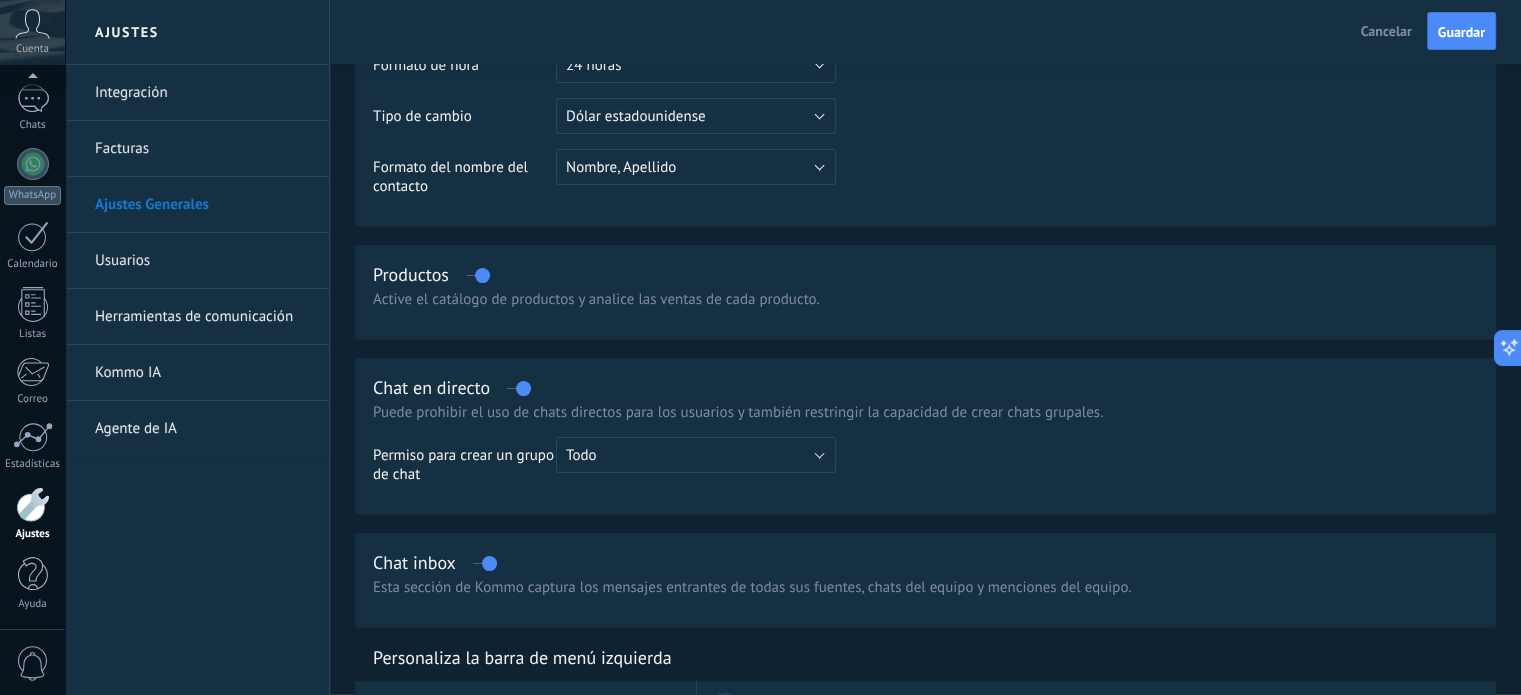 click at bounding box center (1157, 468) 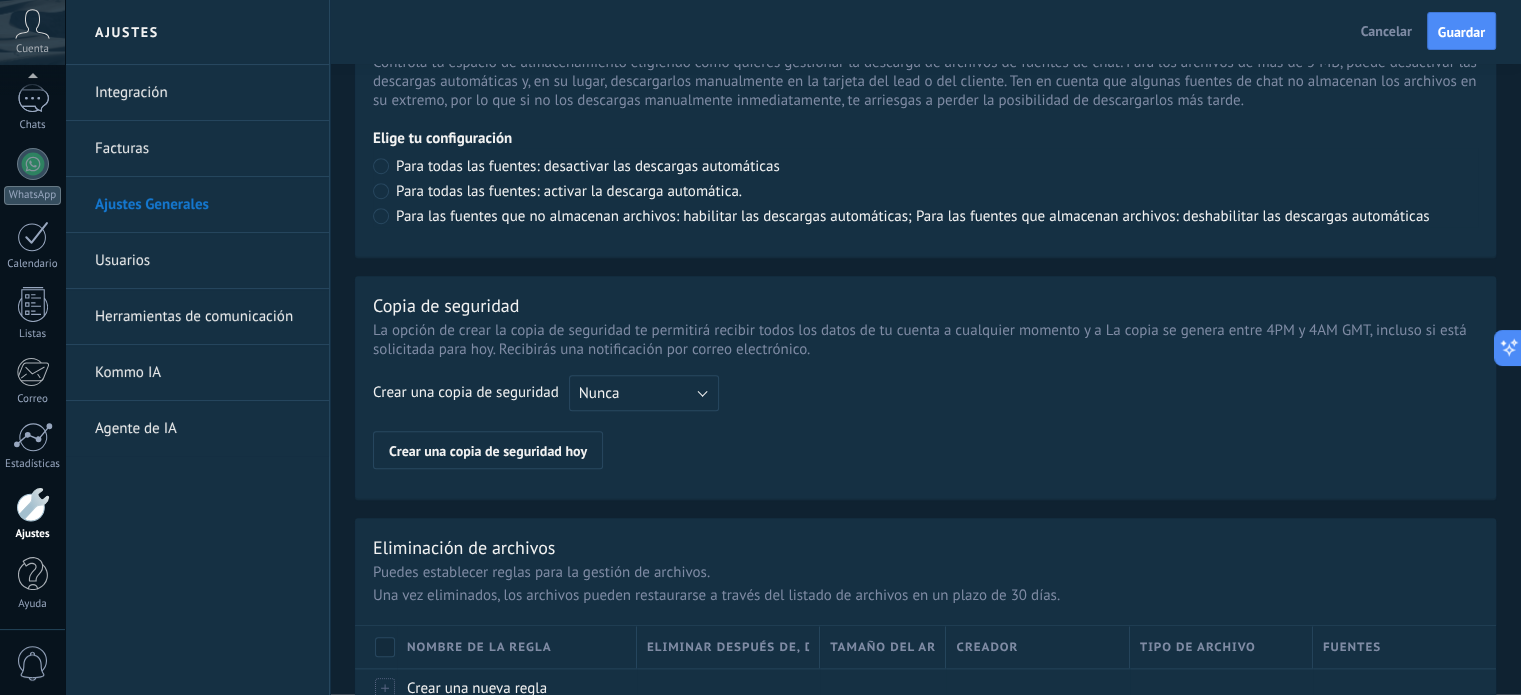 scroll, scrollTop: 1450, scrollLeft: 0, axis: vertical 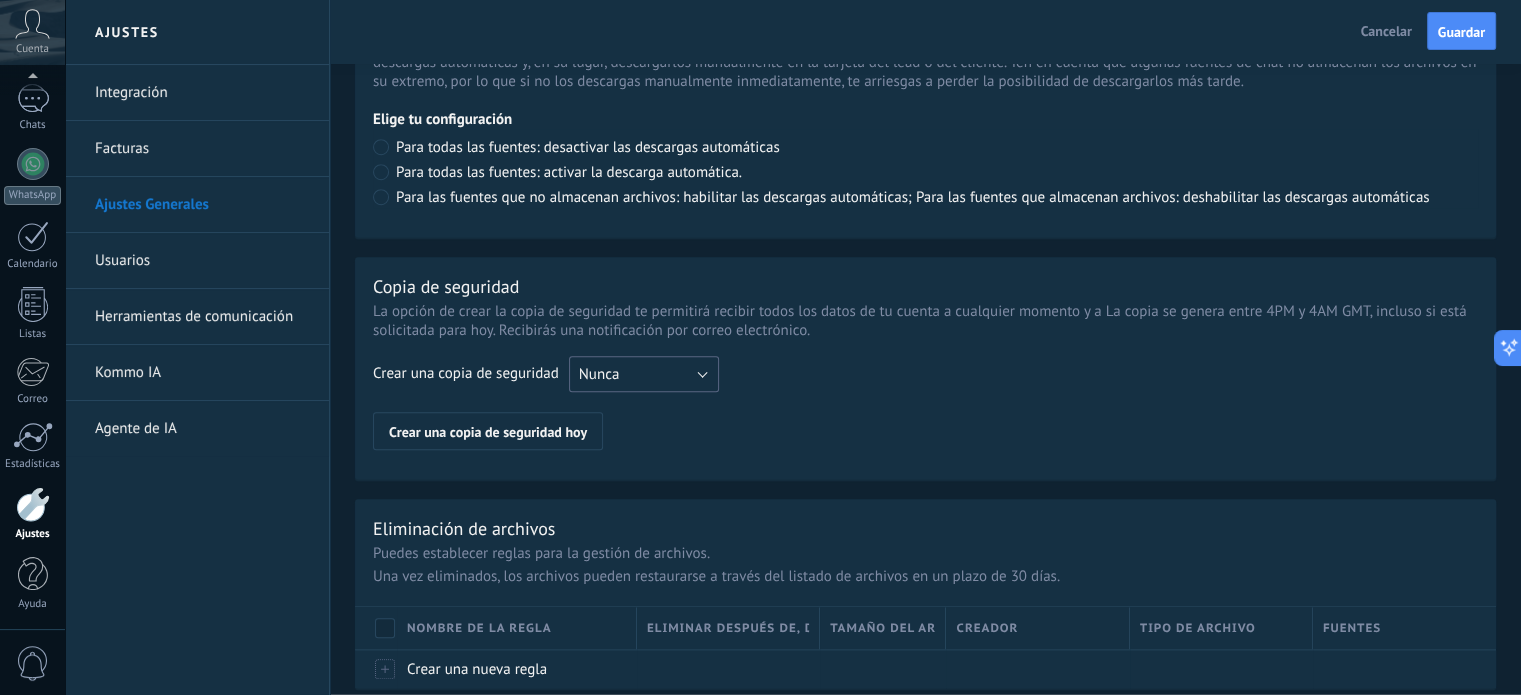 click on "Nunca" at bounding box center (599, 374) 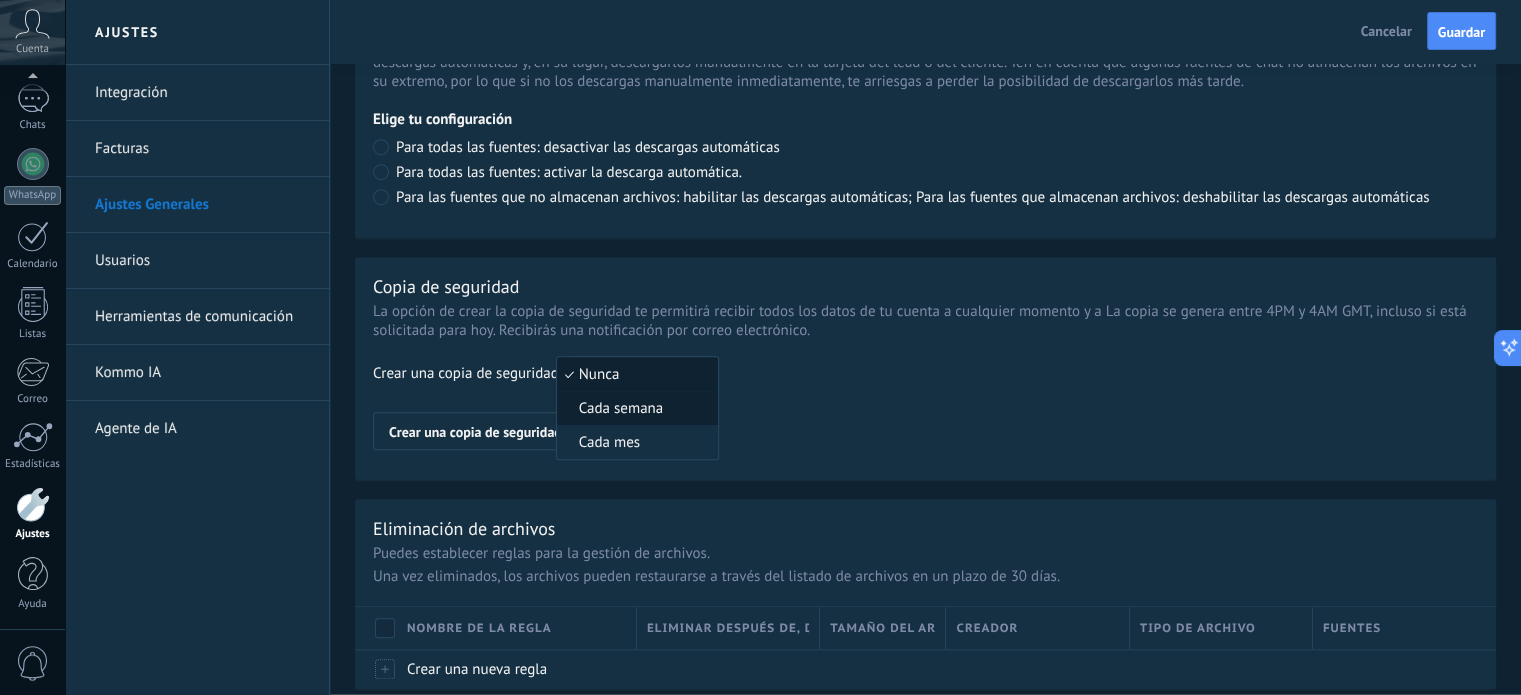 click on "Cada semana" at bounding box center (634, 408) 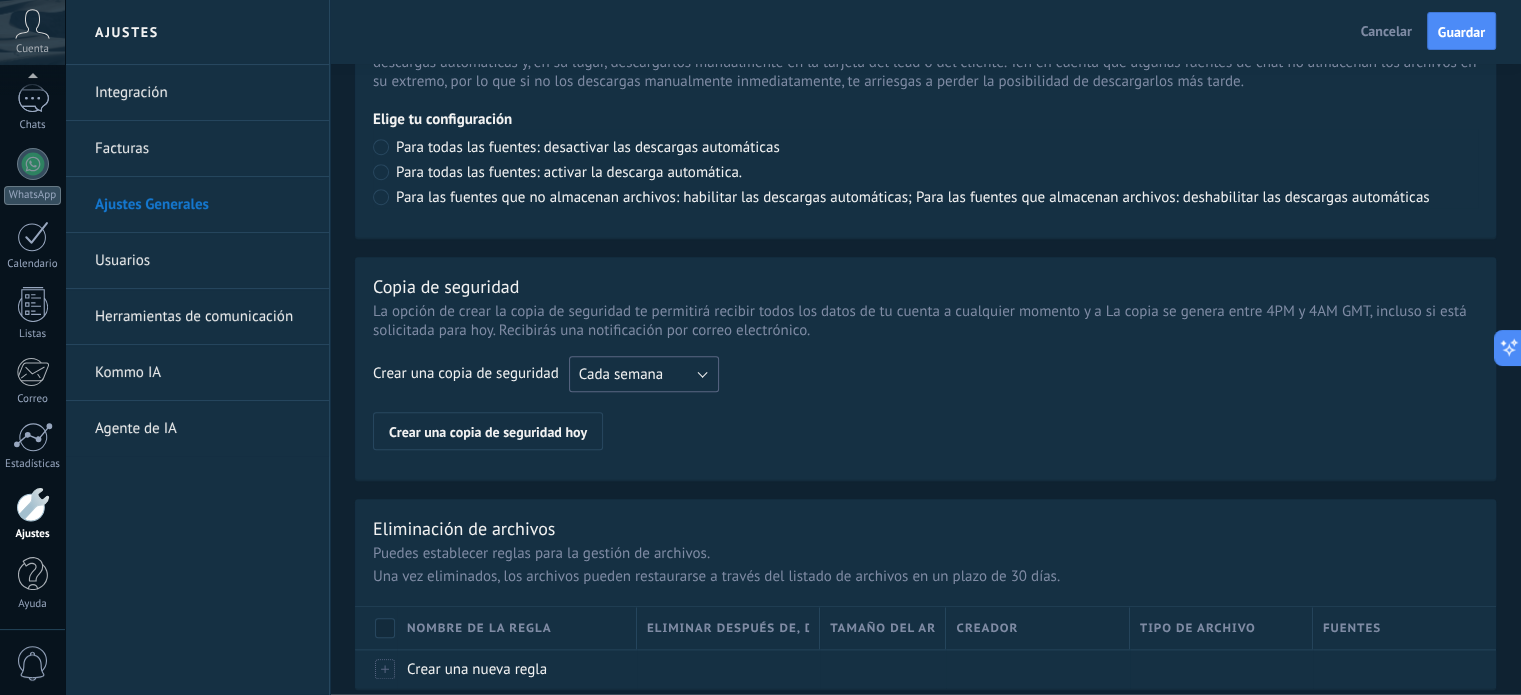 scroll, scrollTop: 1511, scrollLeft: 0, axis: vertical 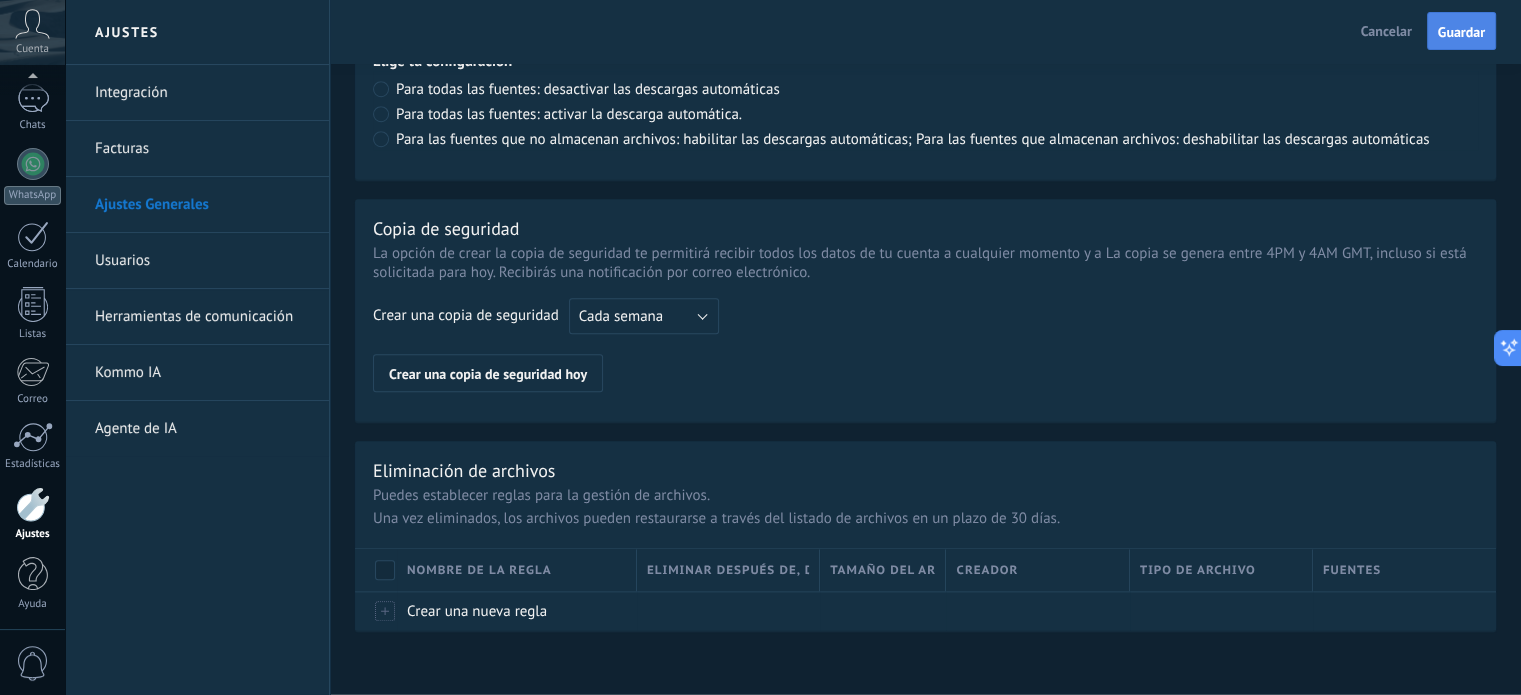 click on "Guardar" at bounding box center [1461, 32] 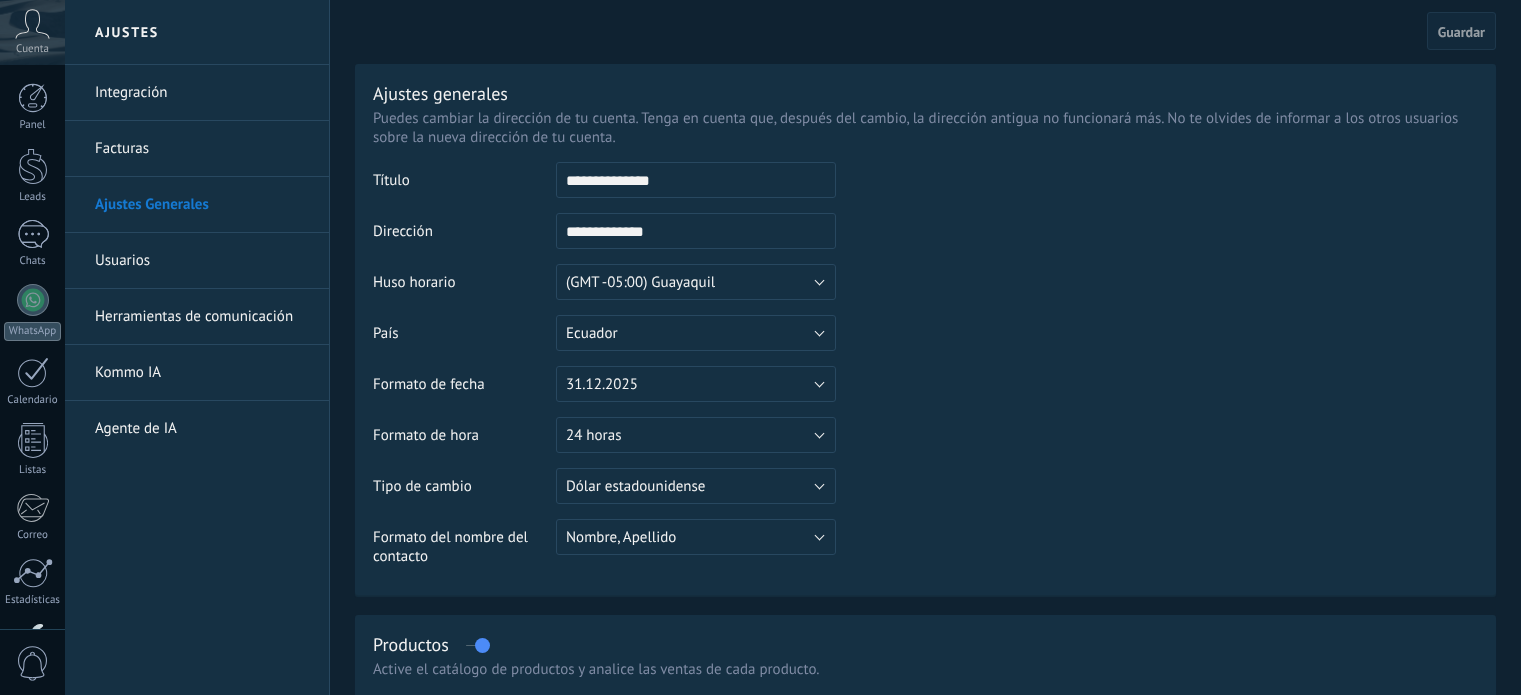 scroll, scrollTop: 0, scrollLeft: 0, axis: both 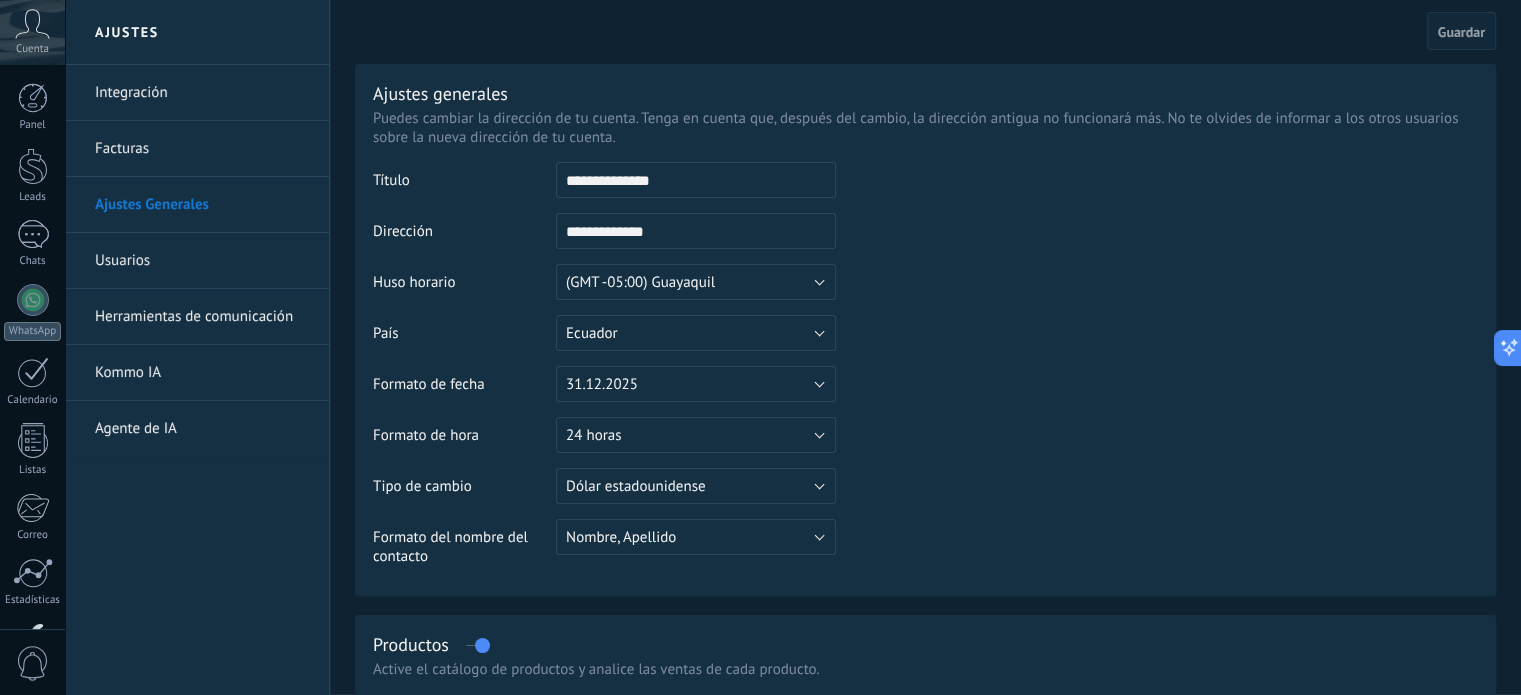 click on "Usuarios" at bounding box center (202, 261) 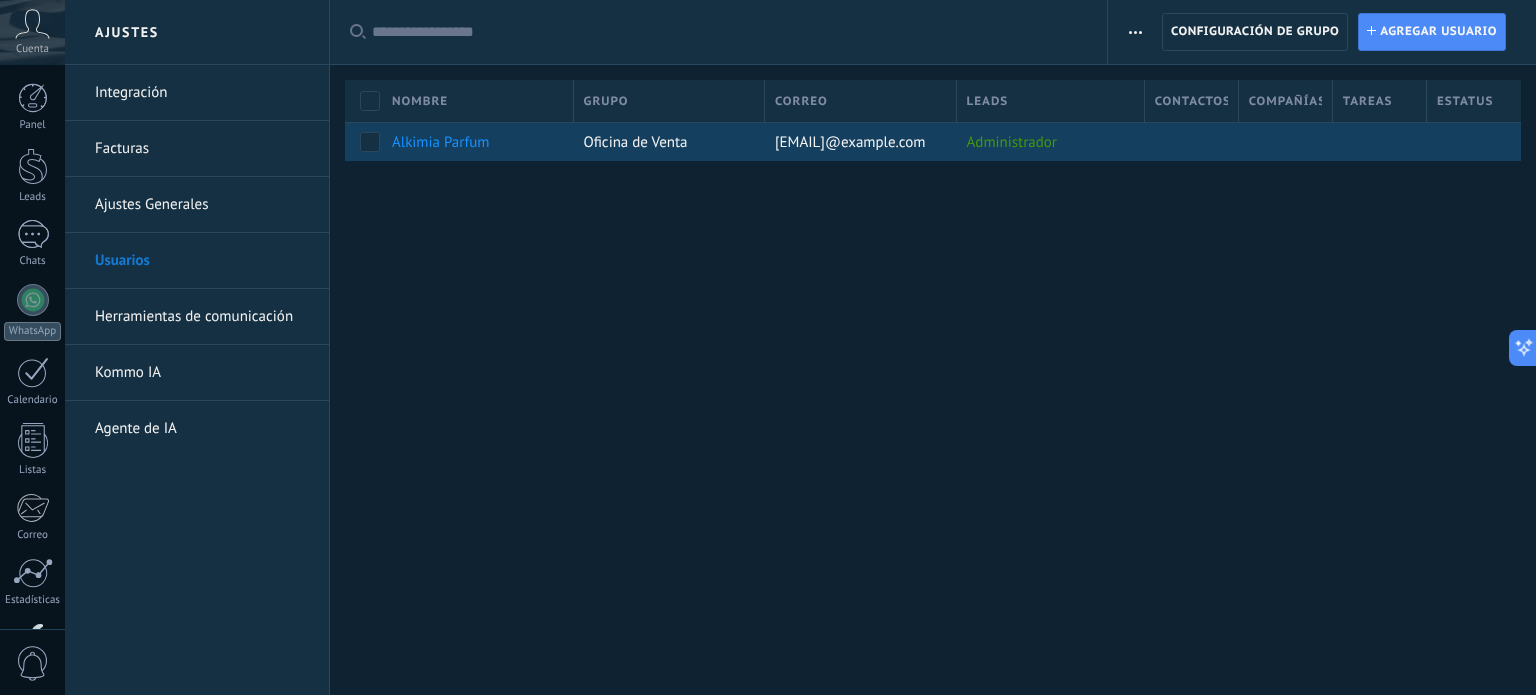 click on "Alkimia Parfum" at bounding box center [440, 142] 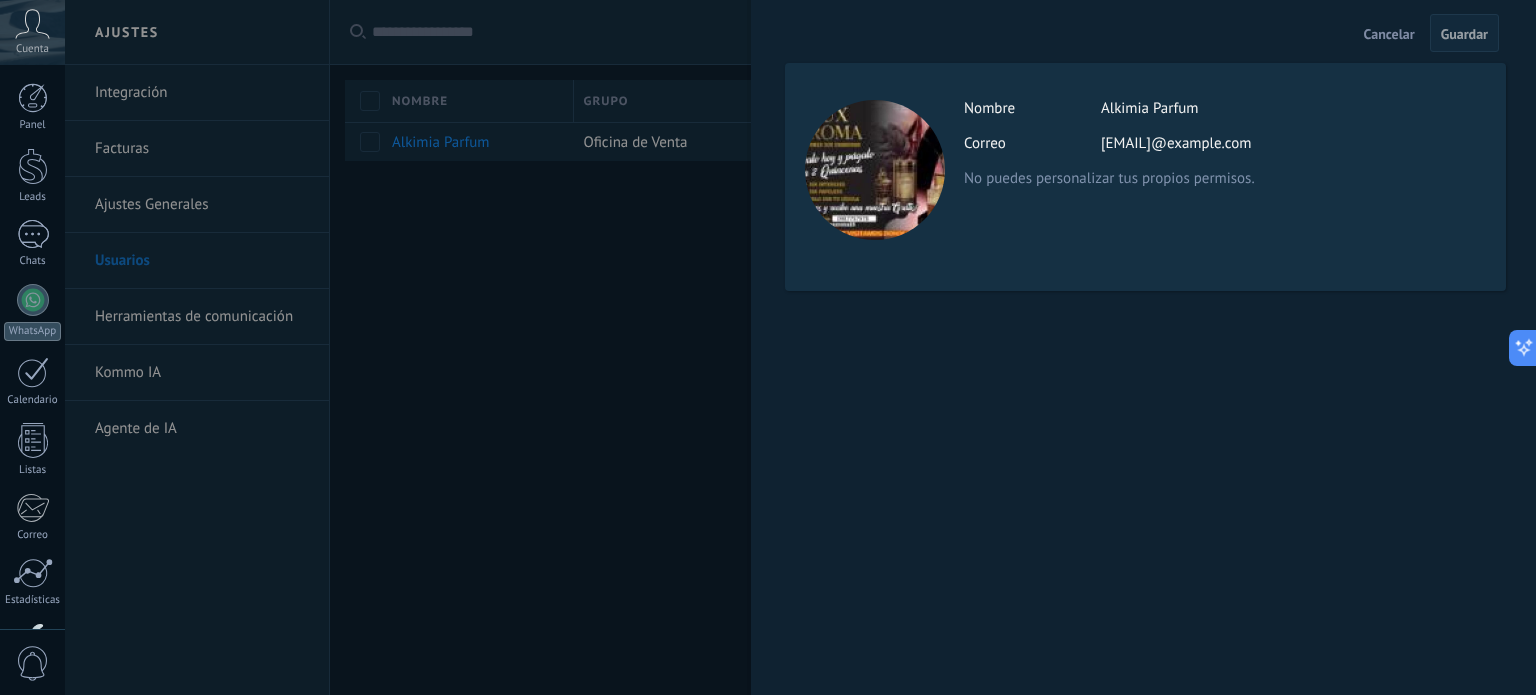 click on "Cancelar" at bounding box center [1389, 34] 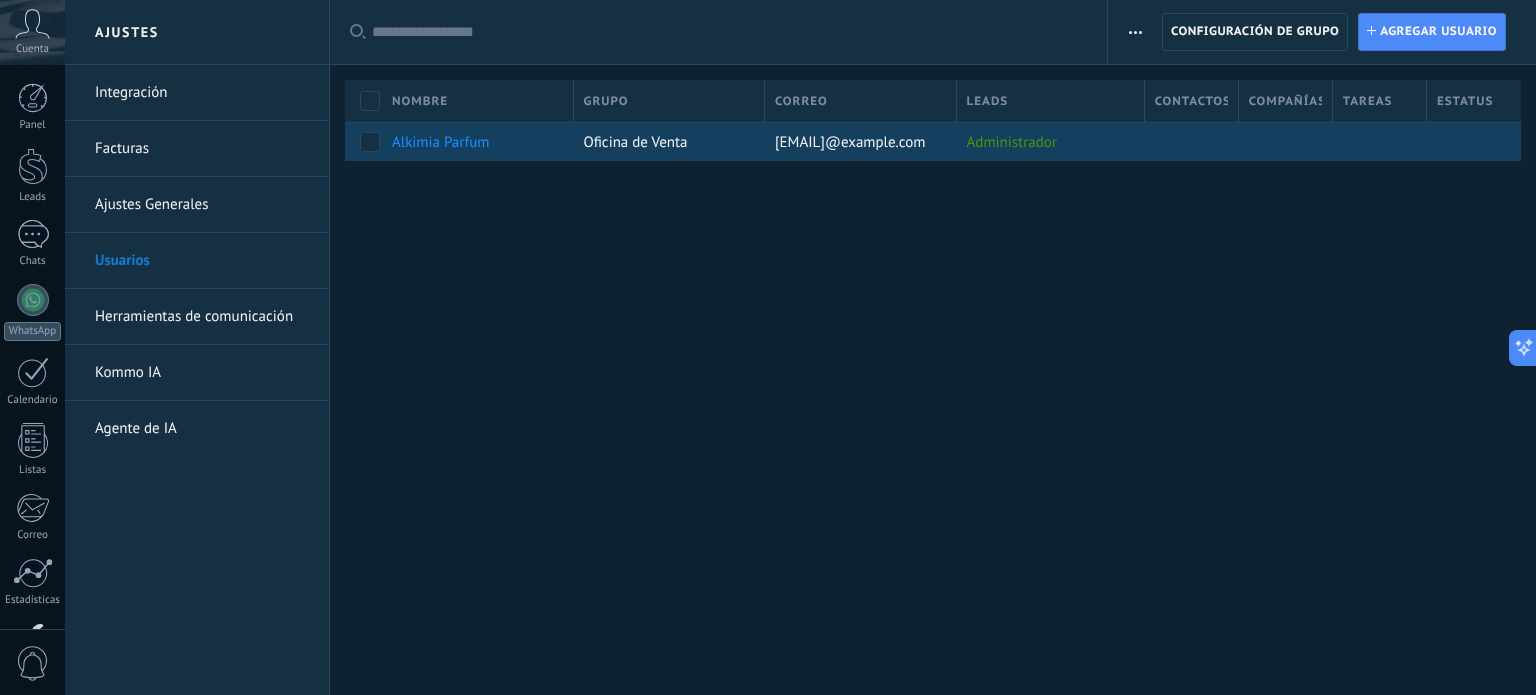 click on "Alkimia Parfum" at bounding box center (440, 142) 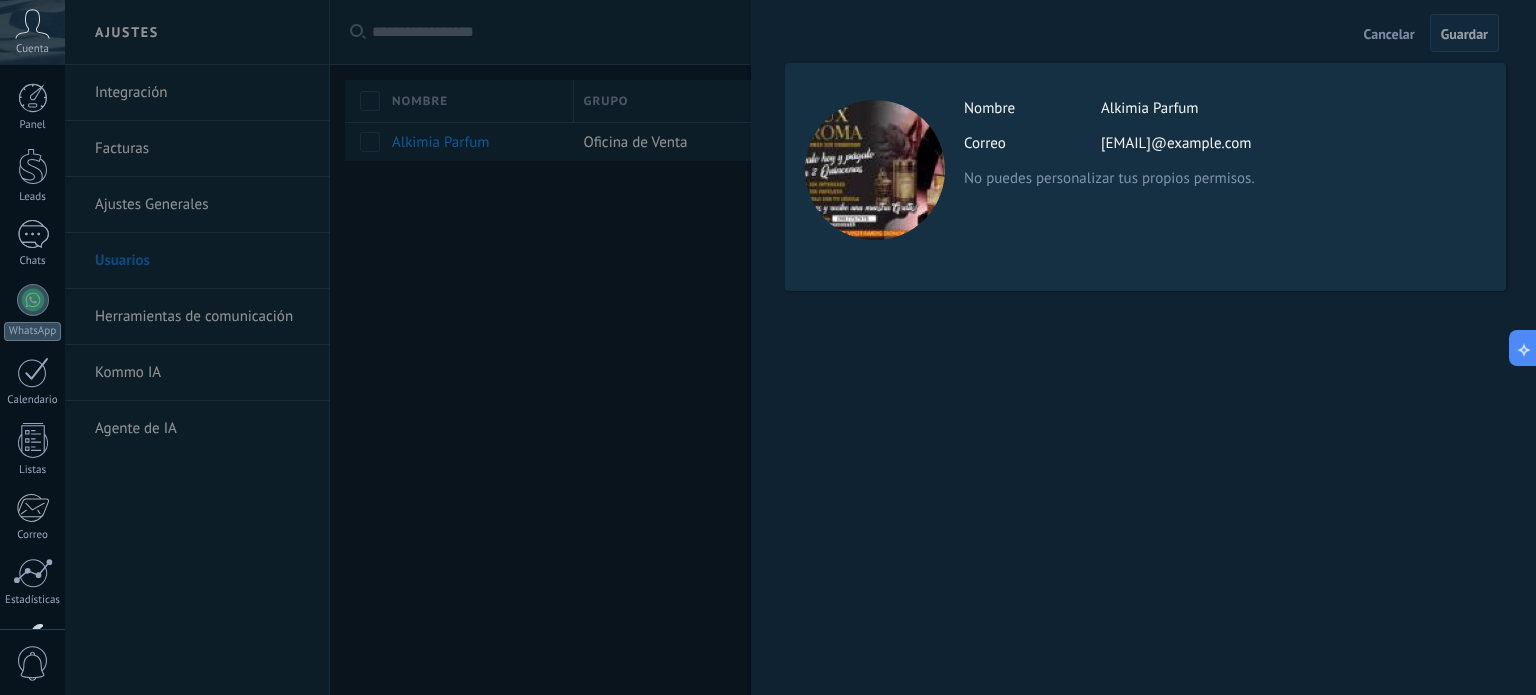 click at bounding box center (768, 347) 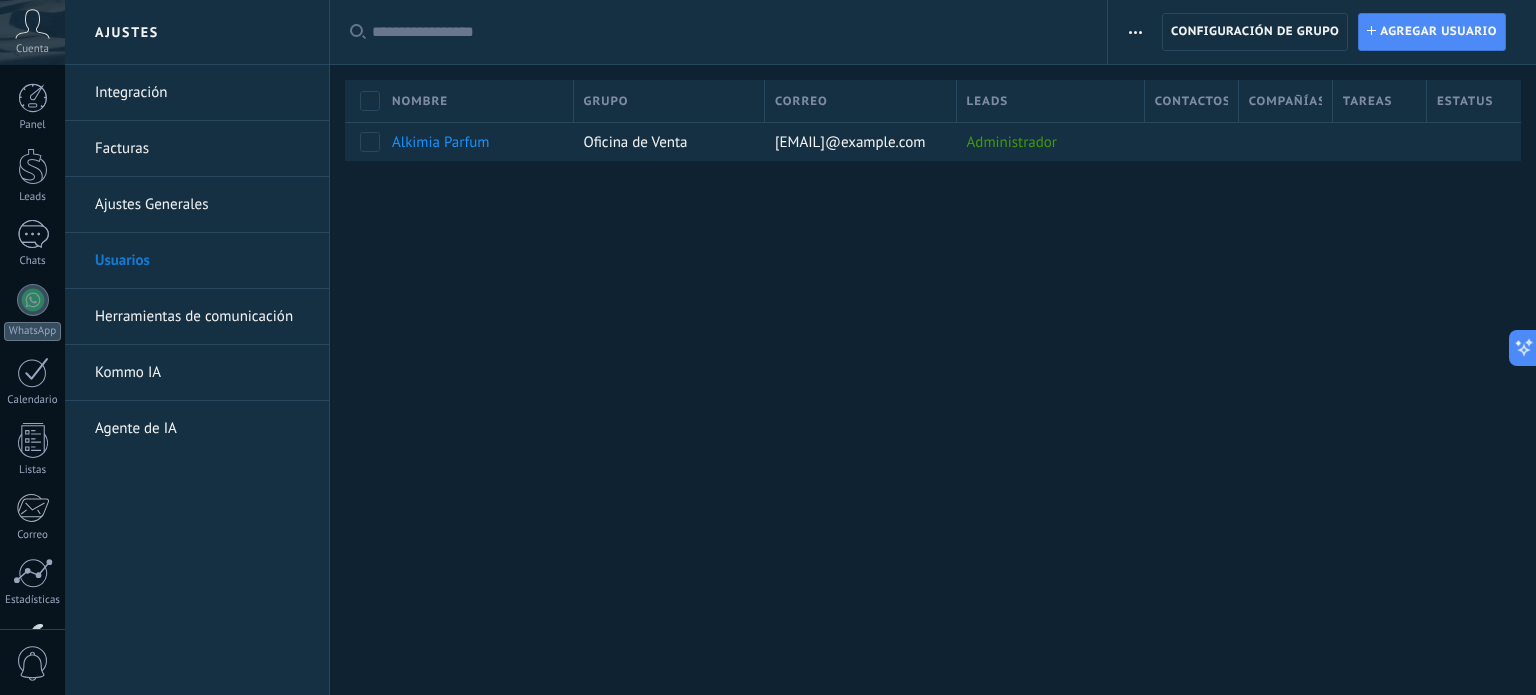 click on "Ajustes Generales" at bounding box center [202, 205] 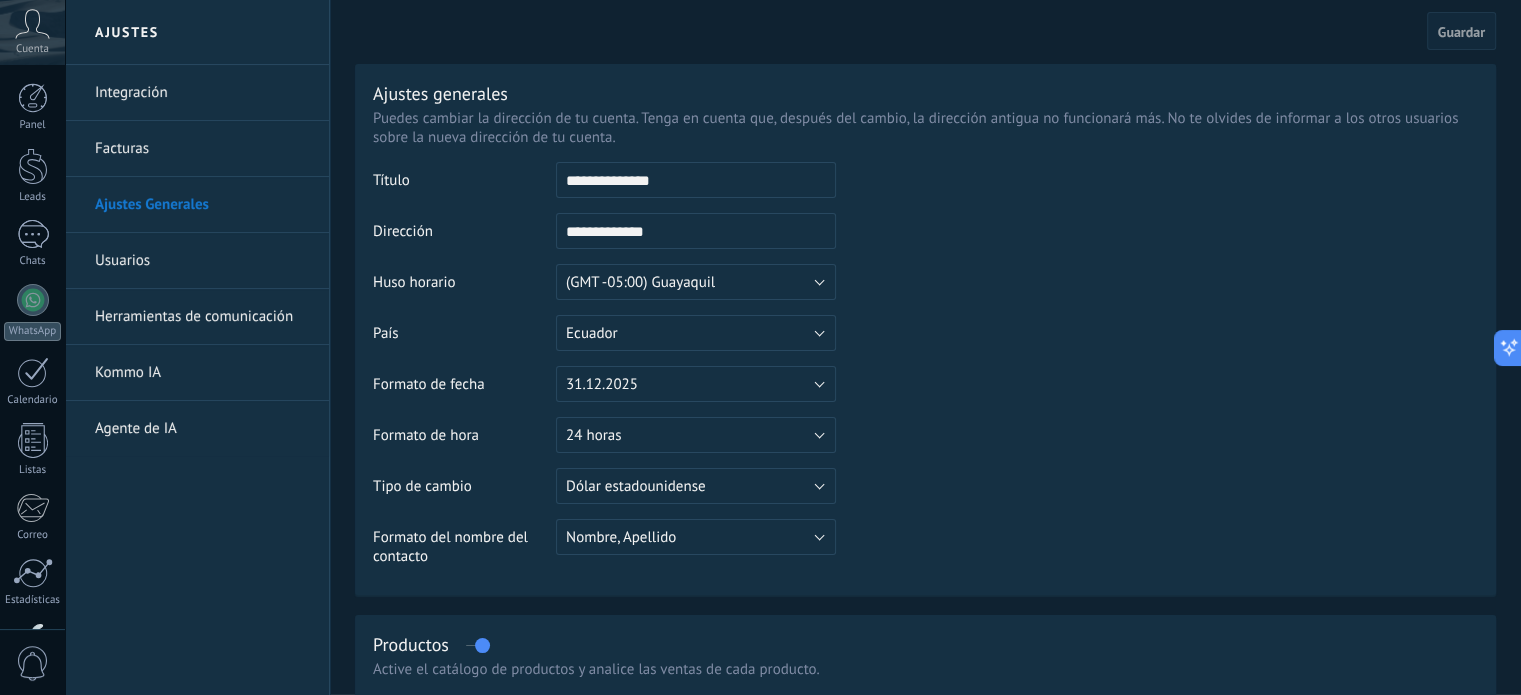 click on "**********" at bounding box center (696, 180) 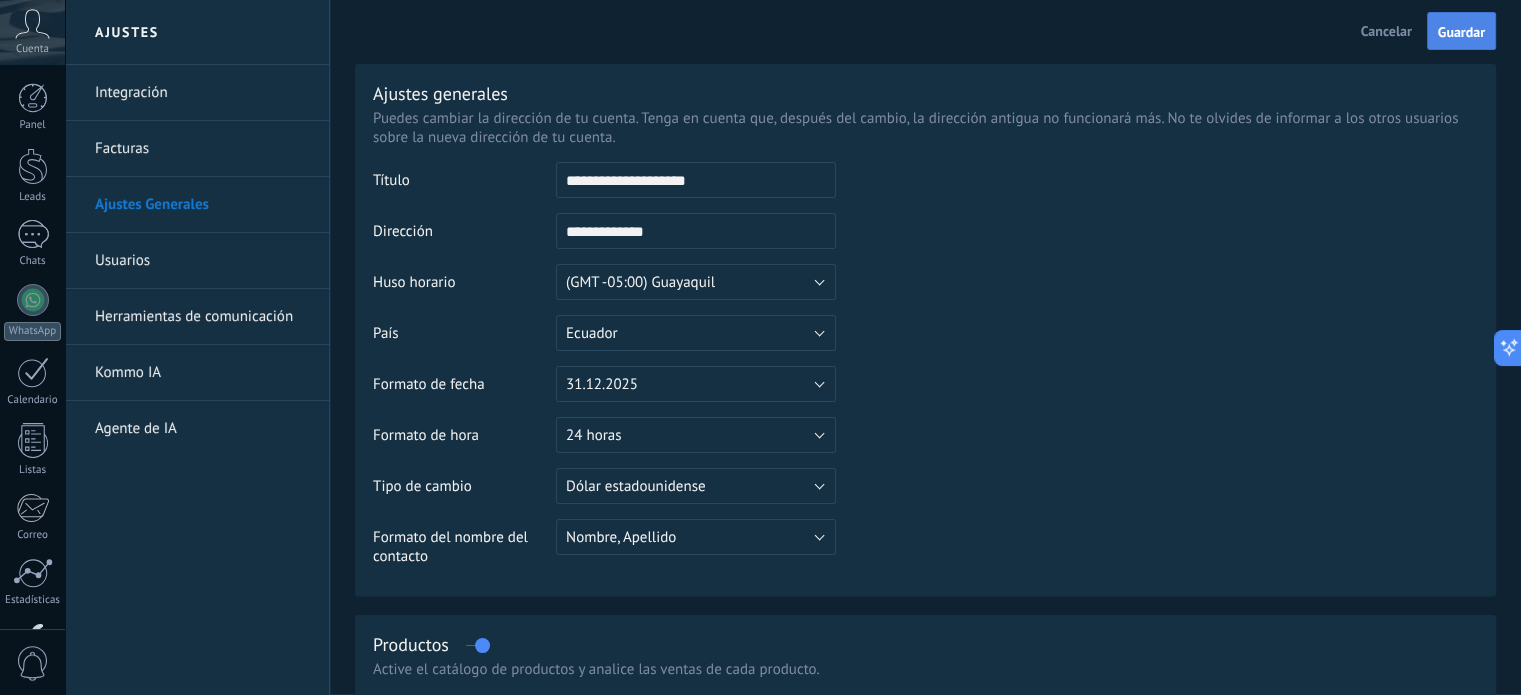 type on "**********" 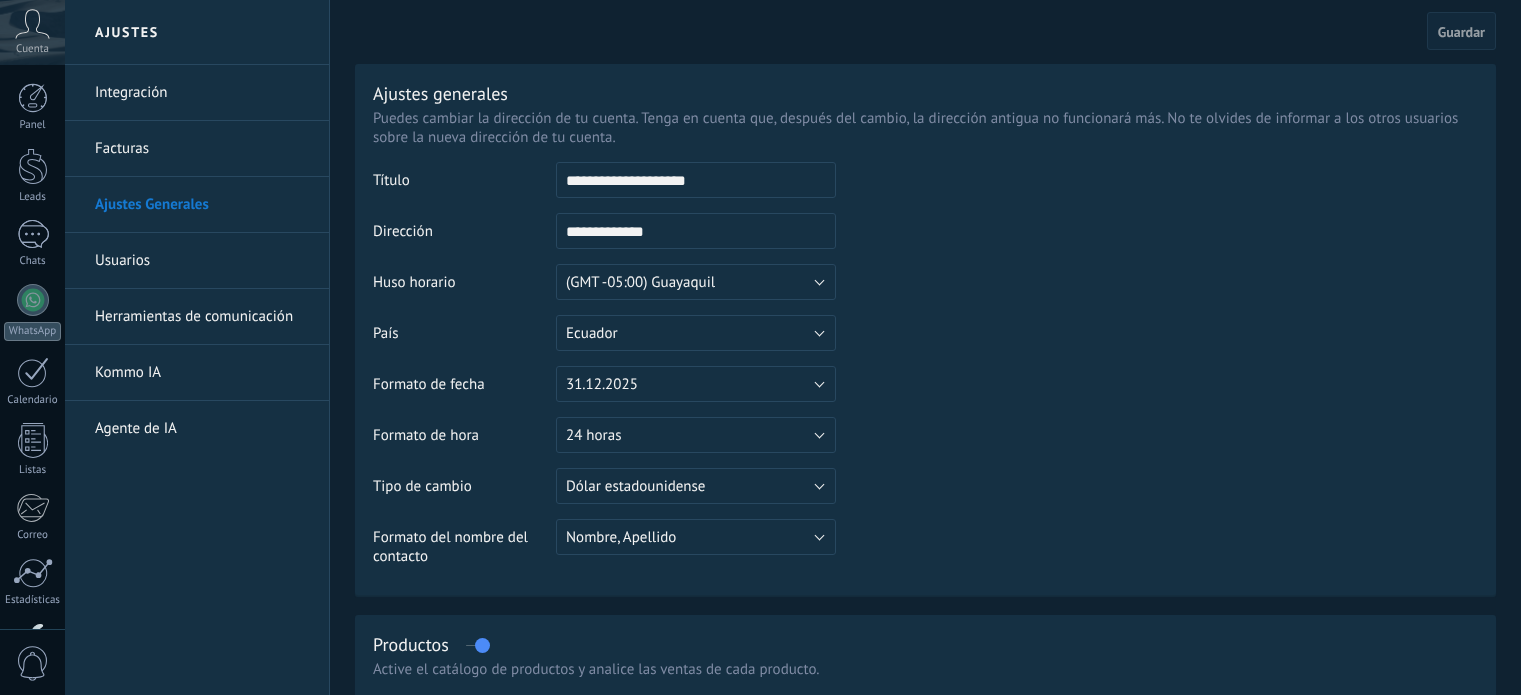 scroll, scrollTop: 0, scrollLeft: 0, axis: both 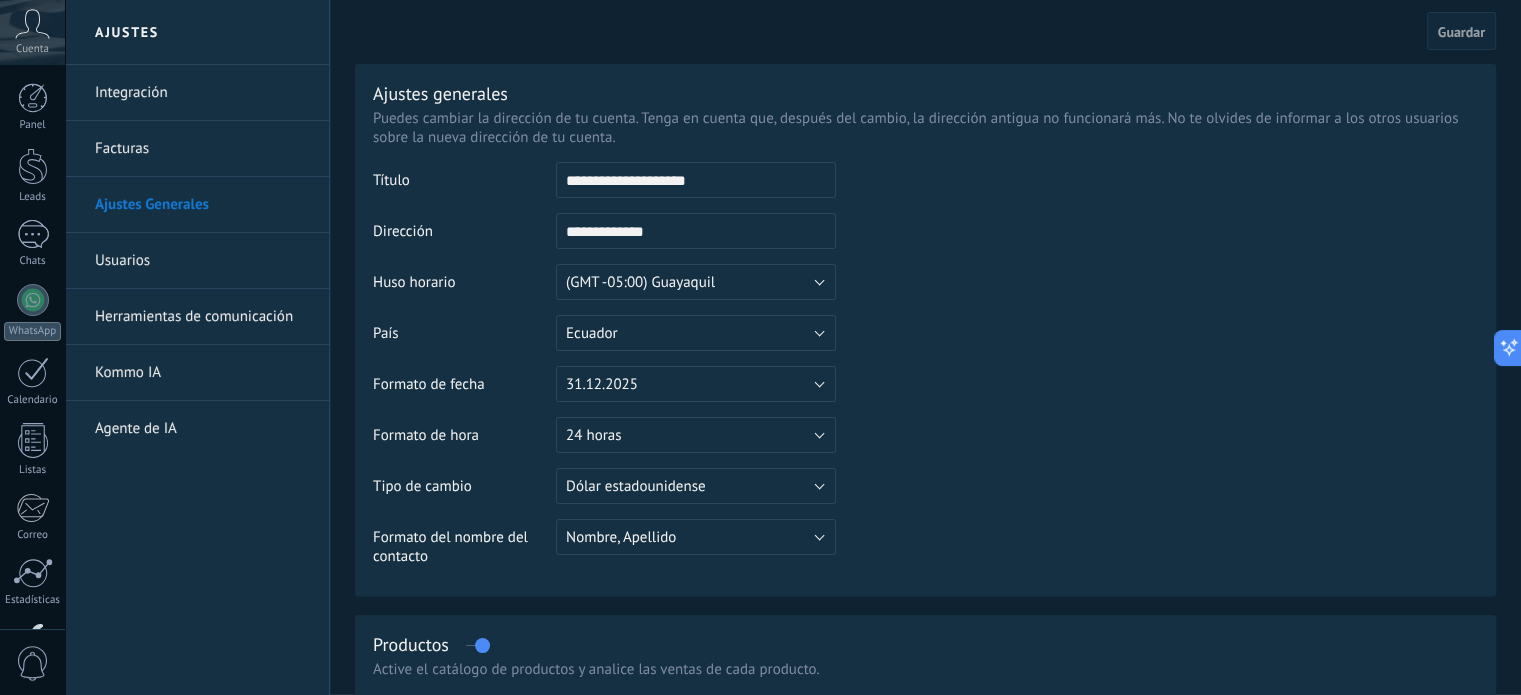 click on "Usuarios" at bounding box center (202, 261) 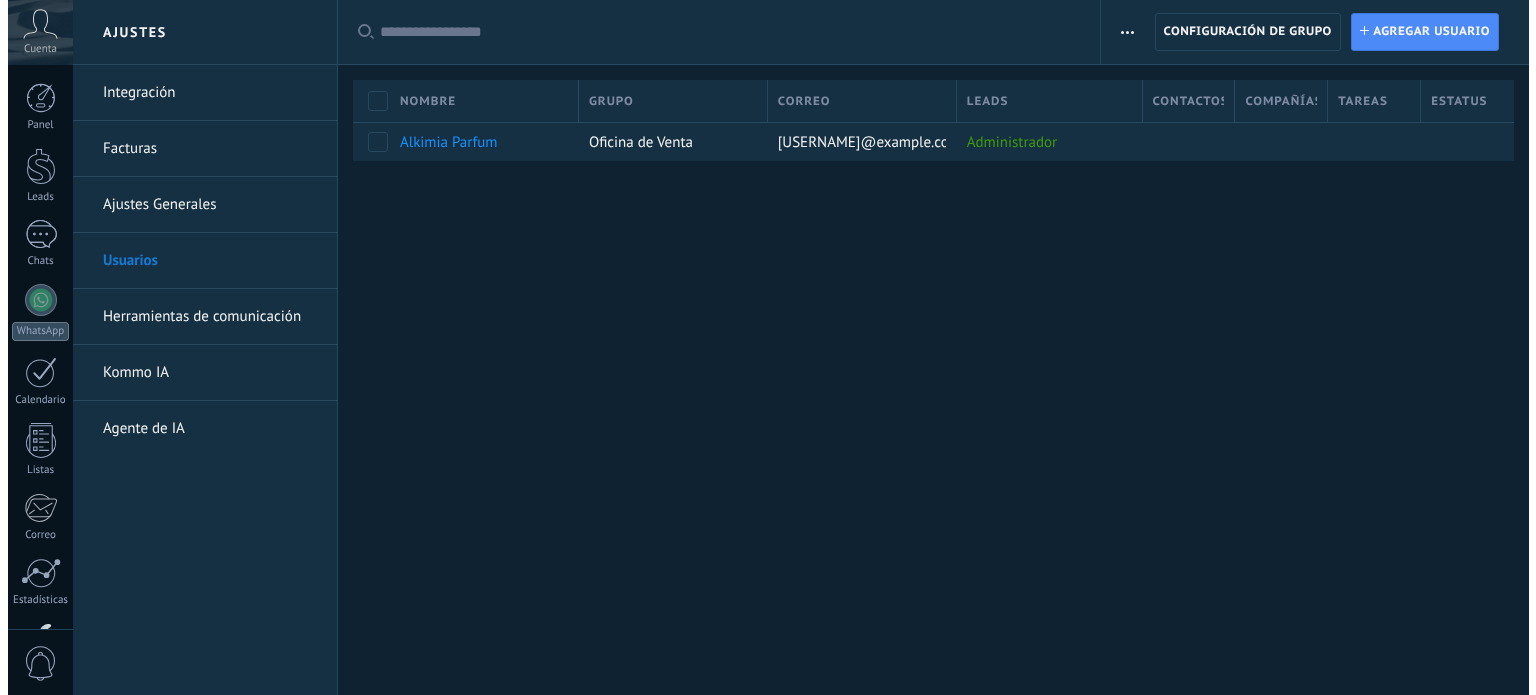 scroll, scrollTop: 0, scrollLeft: 0, axis: both 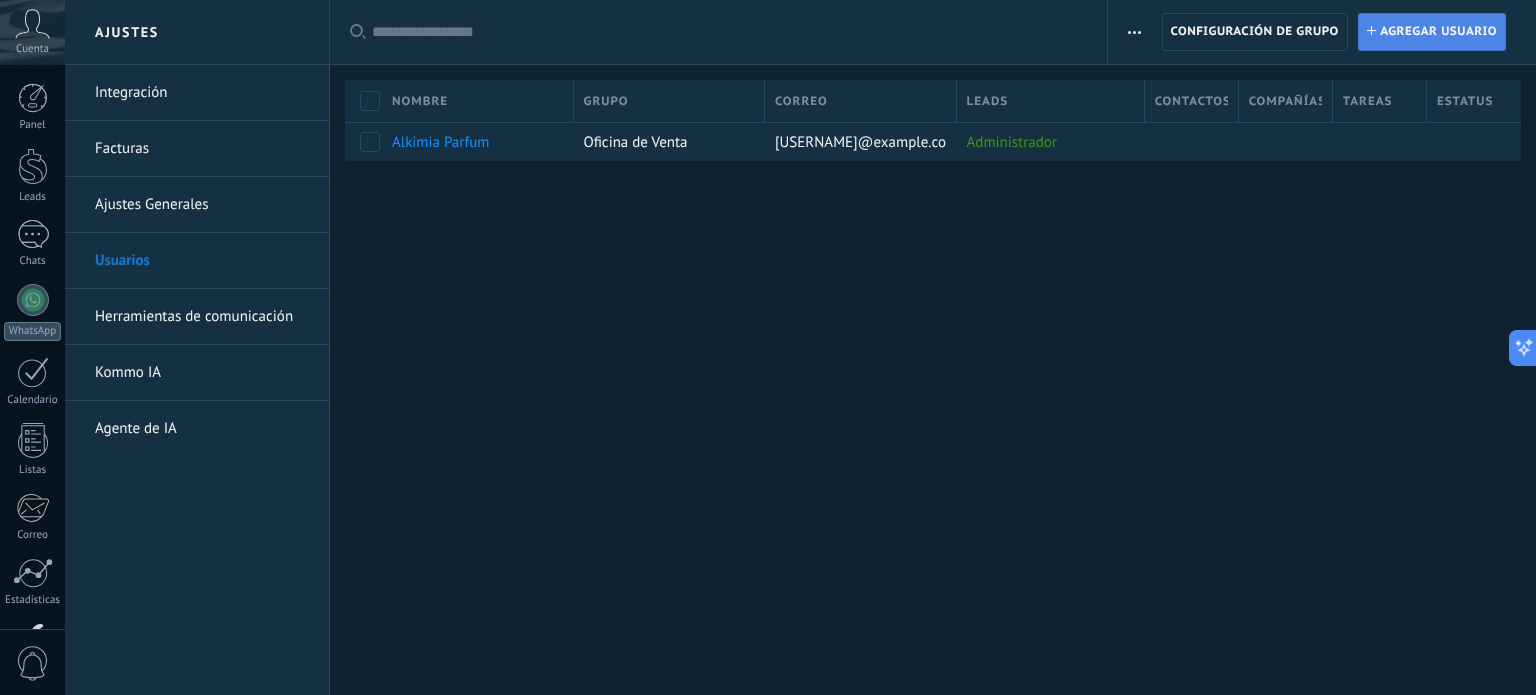 click on "Agregar usuario" at bounding box center [1438, 32] 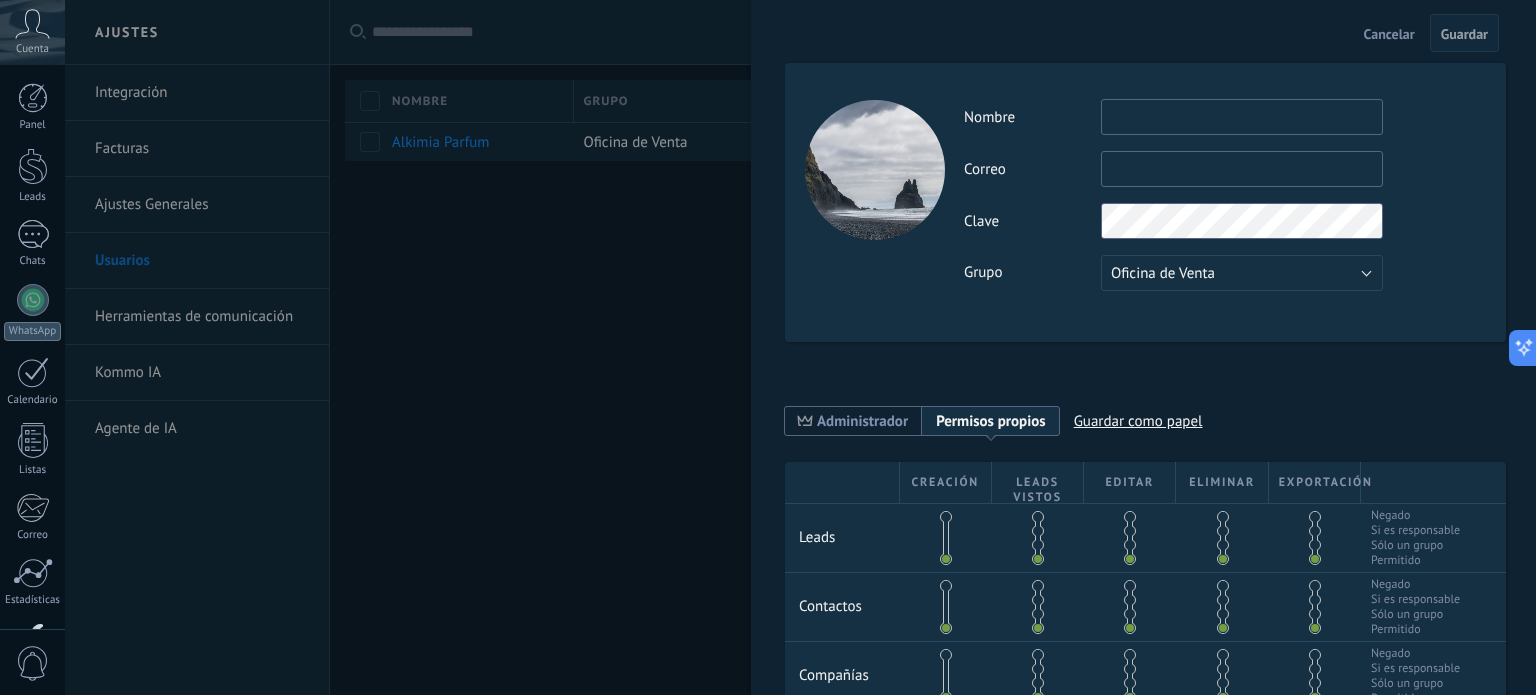 click at bounding box center (768, 347) 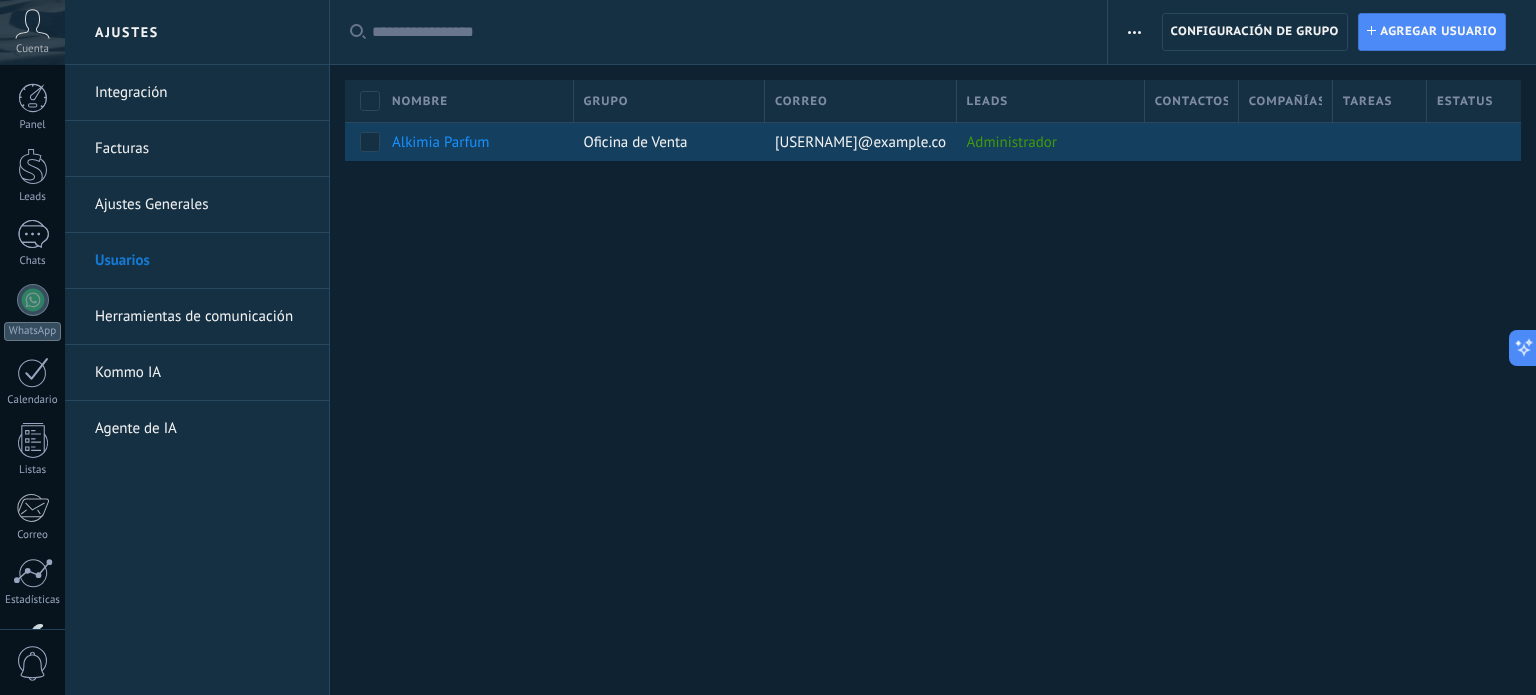 click on "Alkimia Parfum" at bounding box center (440, 142) 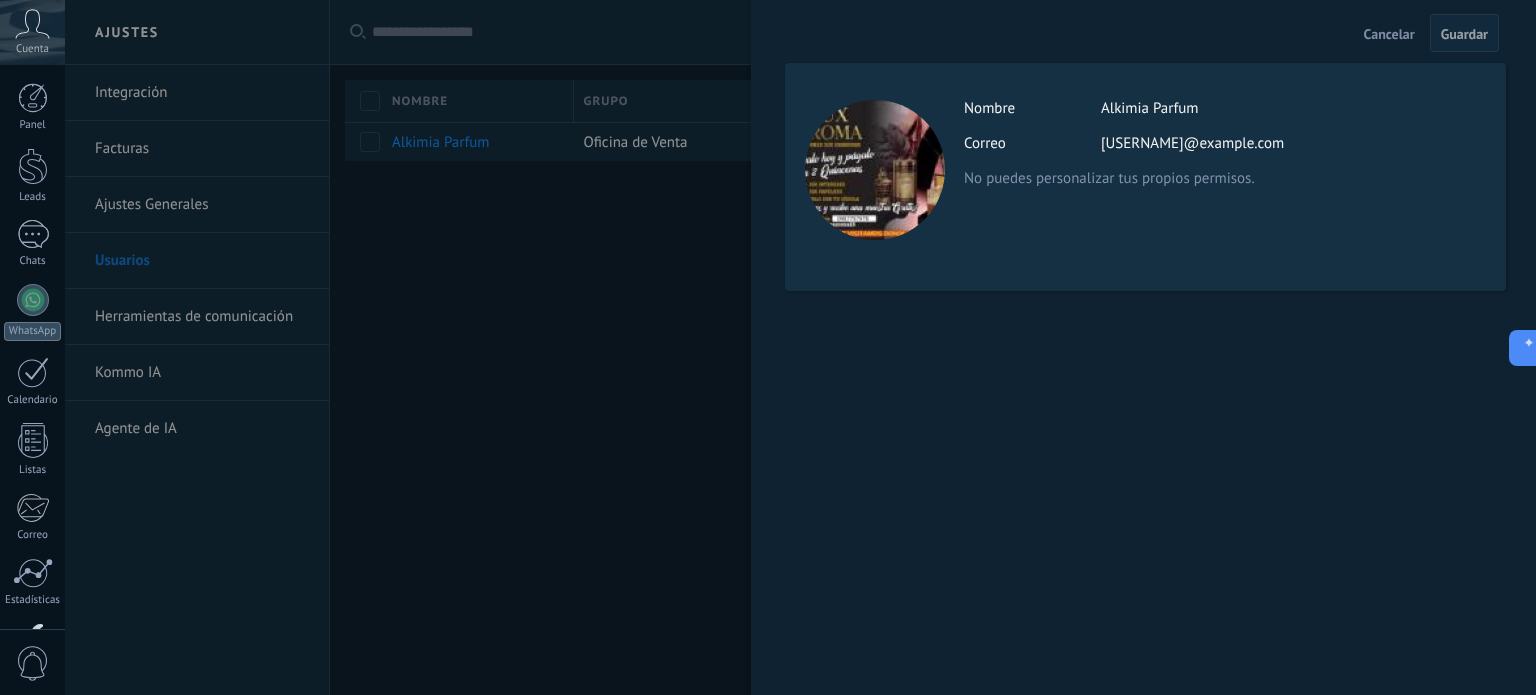 click at bounding box center [768, 347] 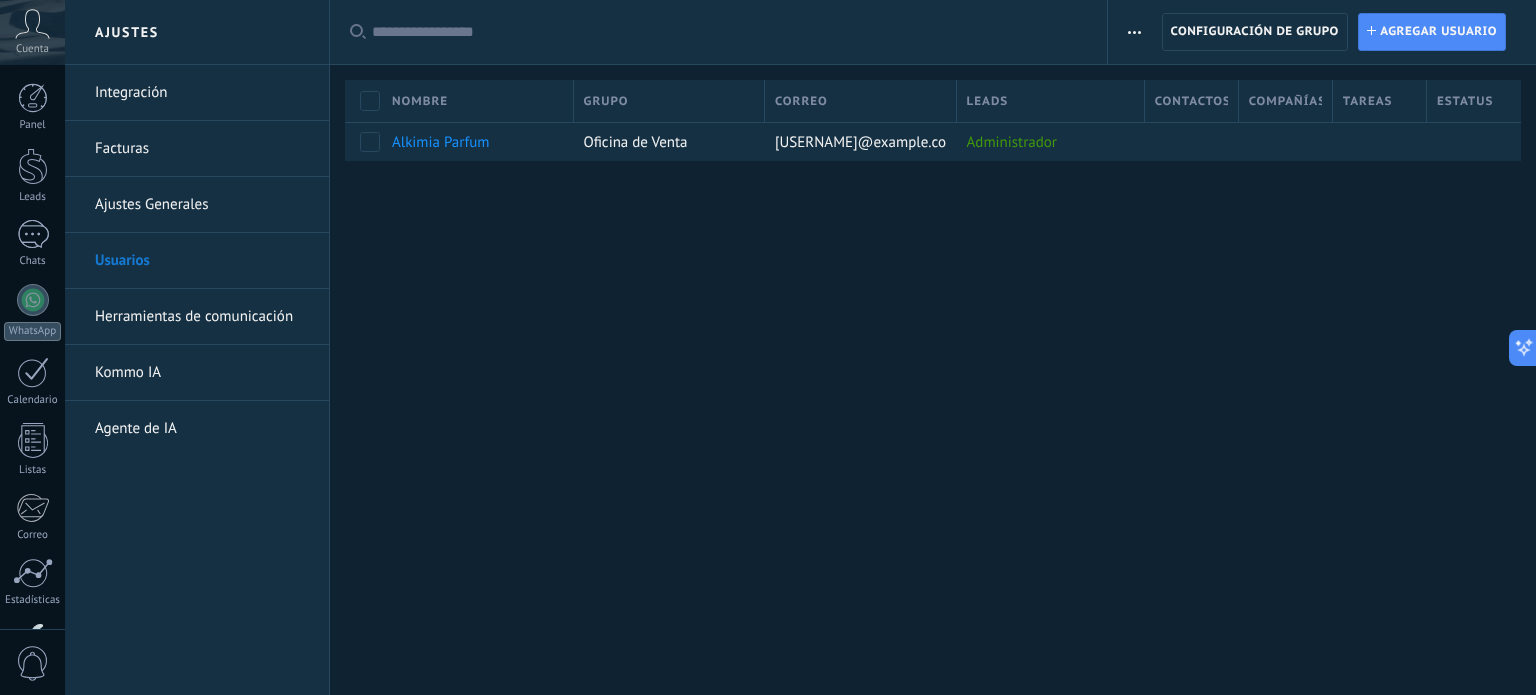 click on "Ajustes Generales" at bounding box center [202, 205] 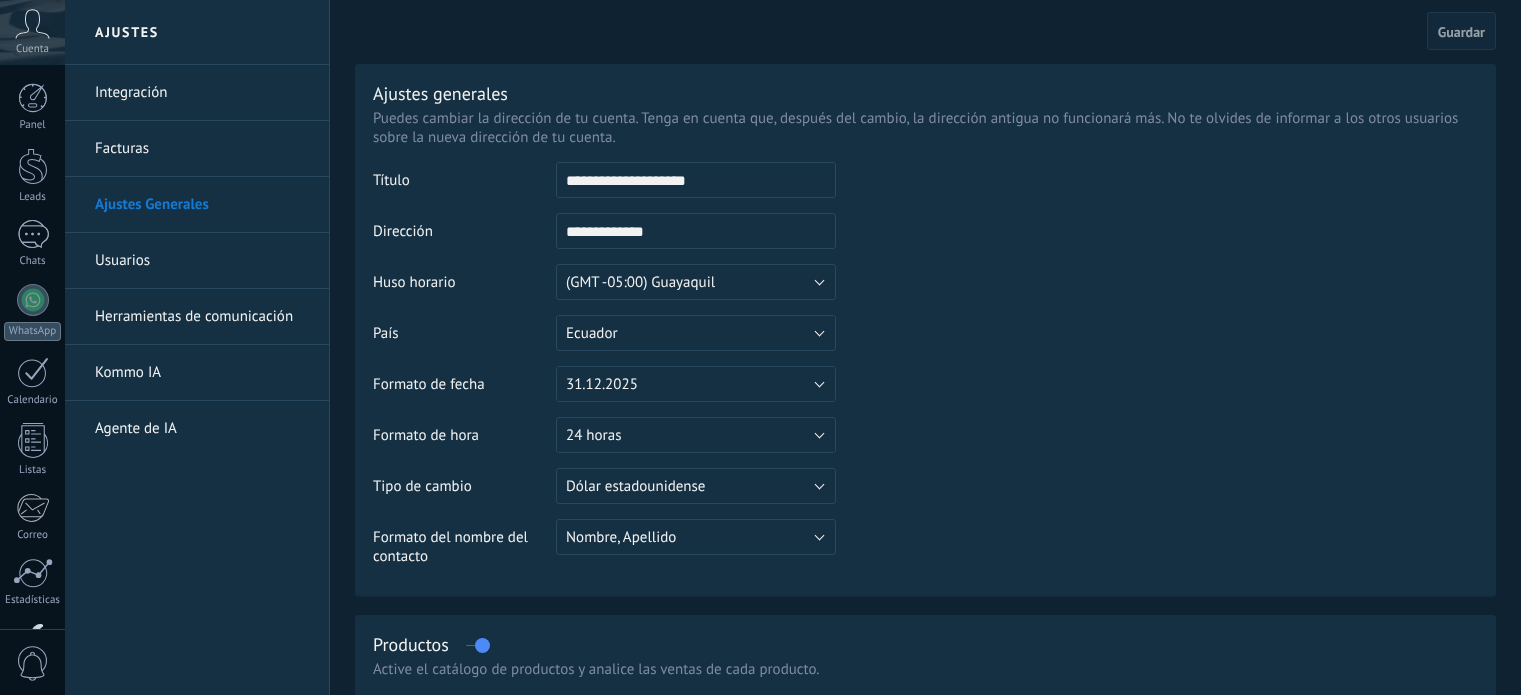 scroll, scrollTop: 0, scrollLeft: 0, axis: both 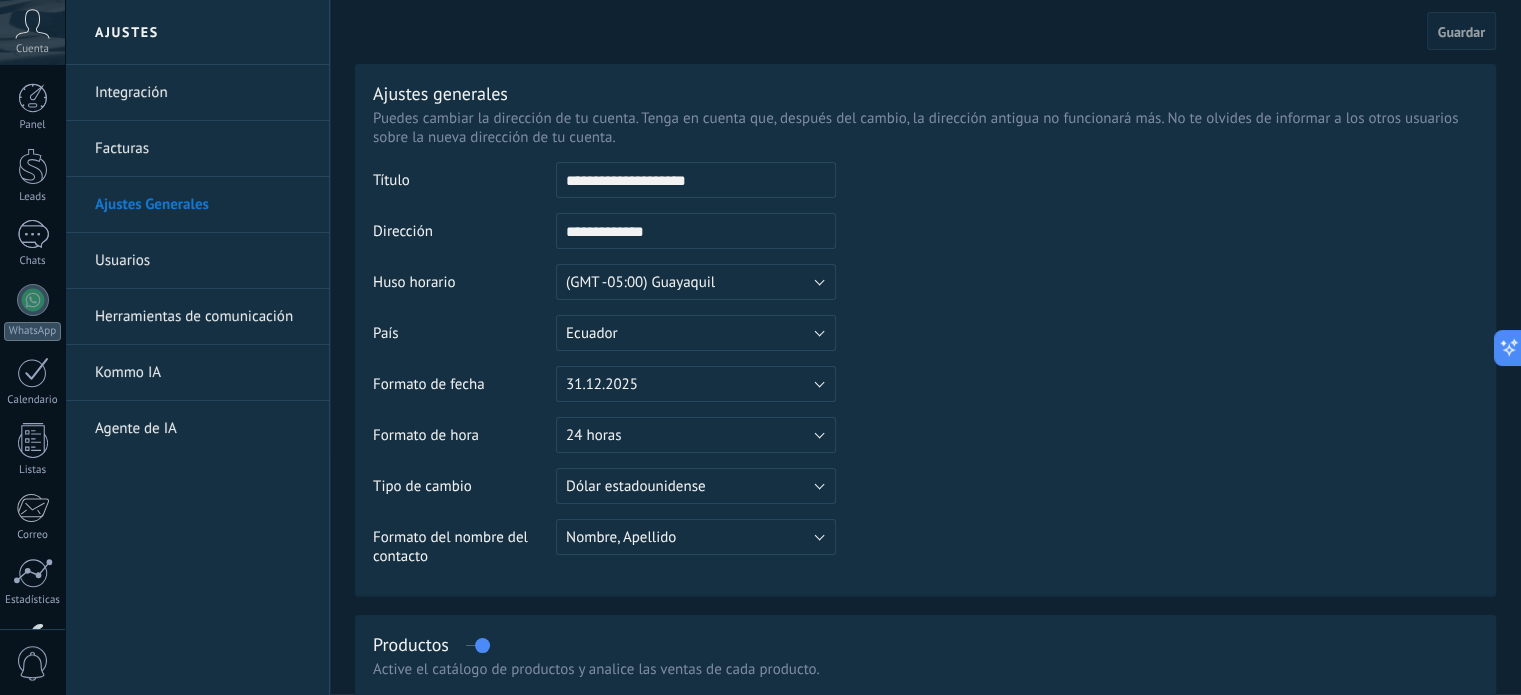 click on "Usuarios" at bounding box center [202, 261] 